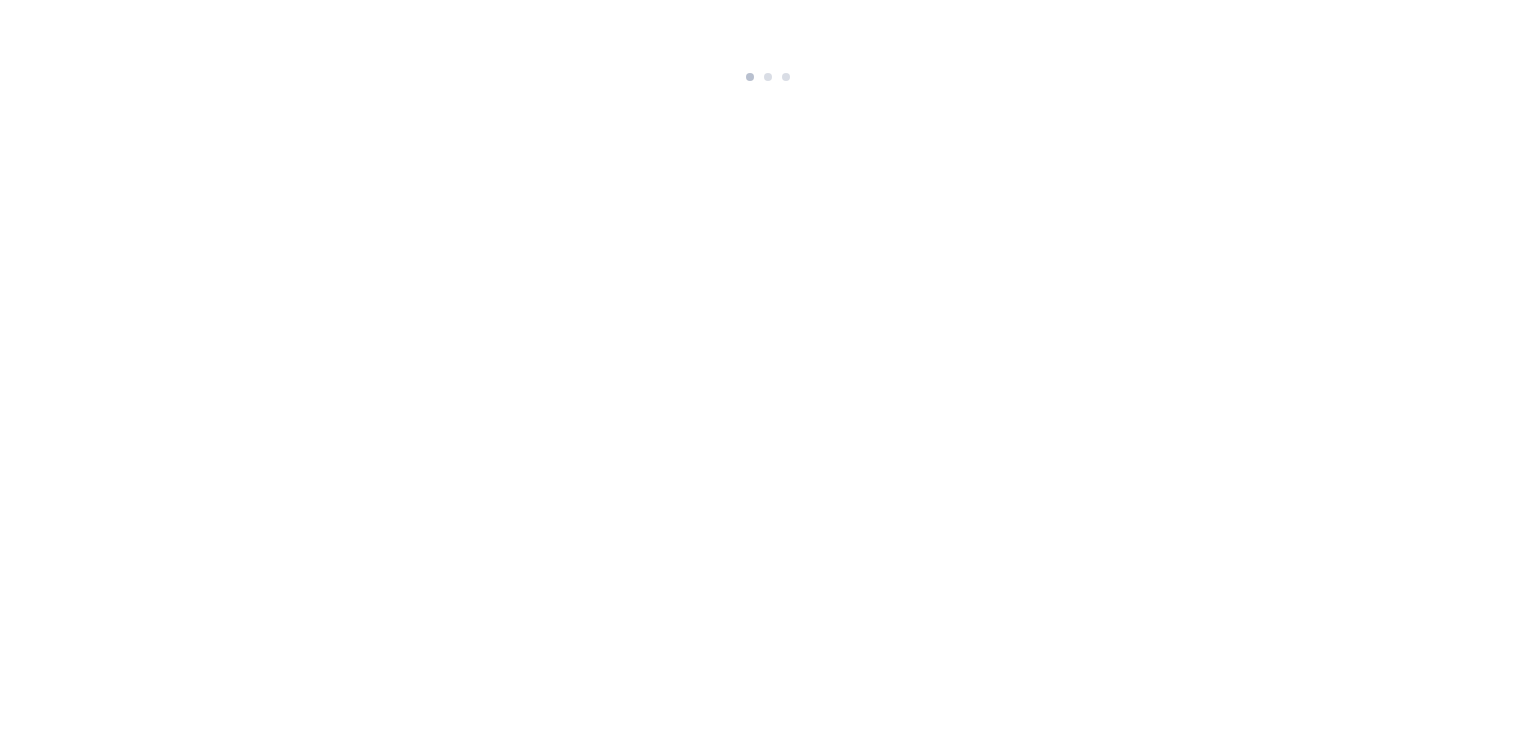 scroll, scrollTop: 0, scrollLeft: 0, axis: both 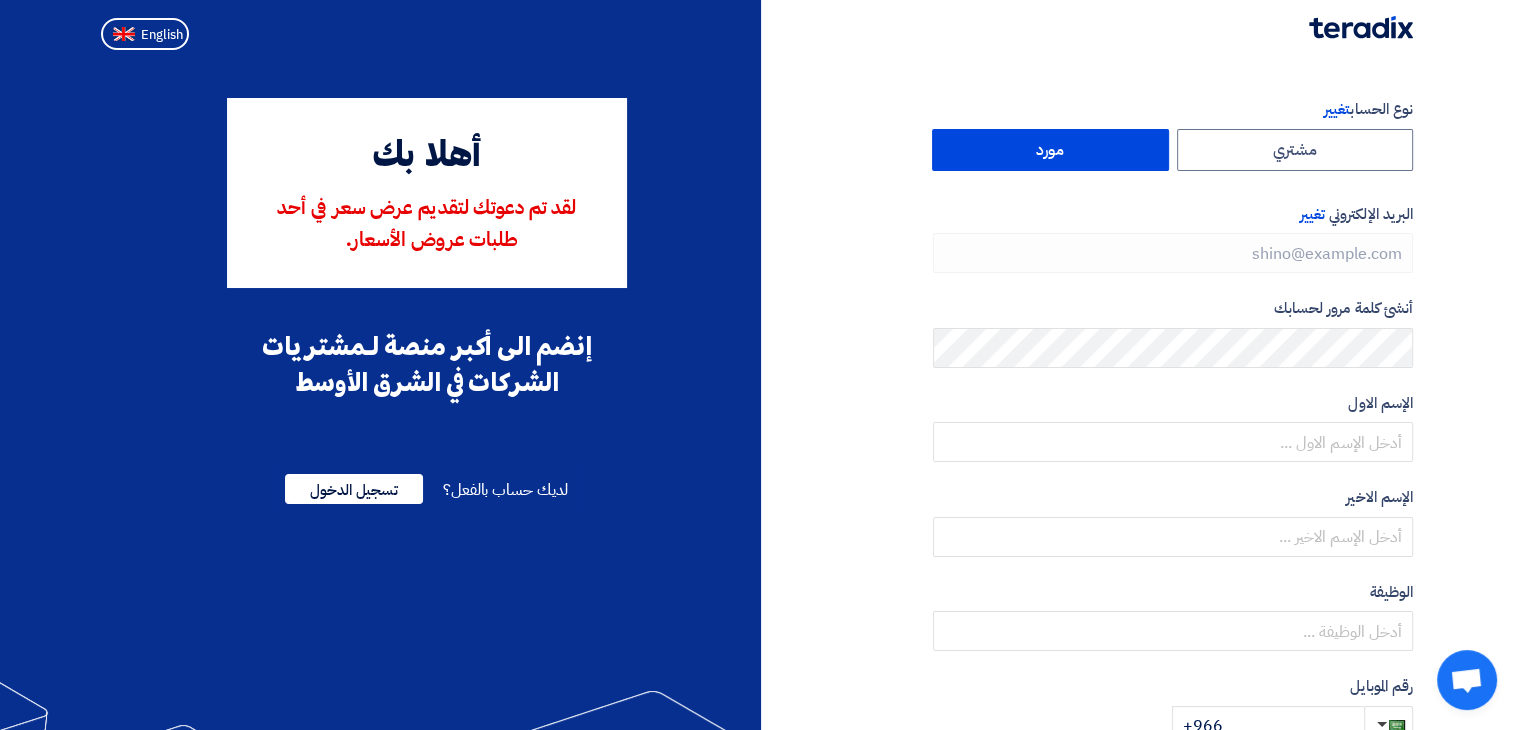 type on "+966 [PHONE]" 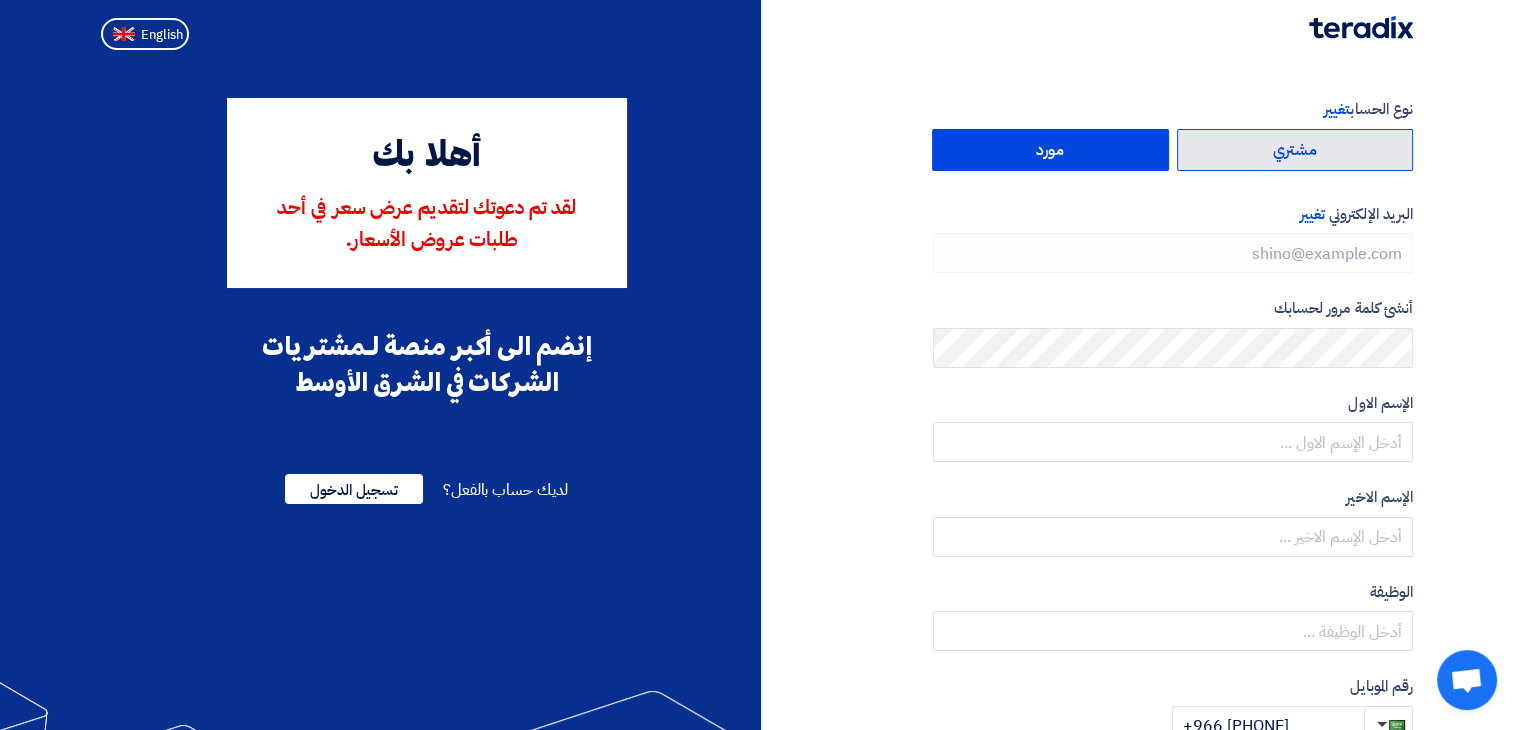 scroll, scrollTop: 0, scrollLeft: 0, axis: both 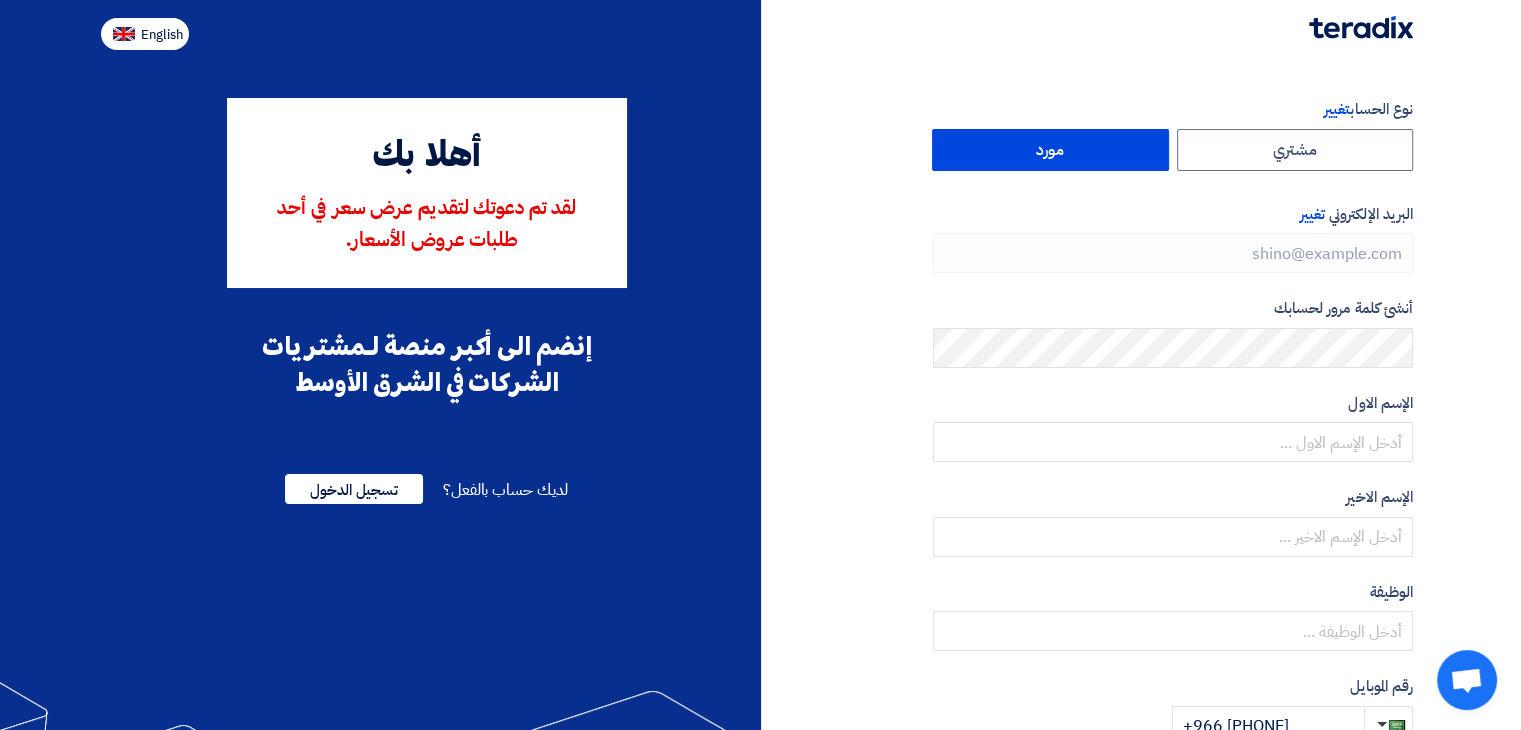 click 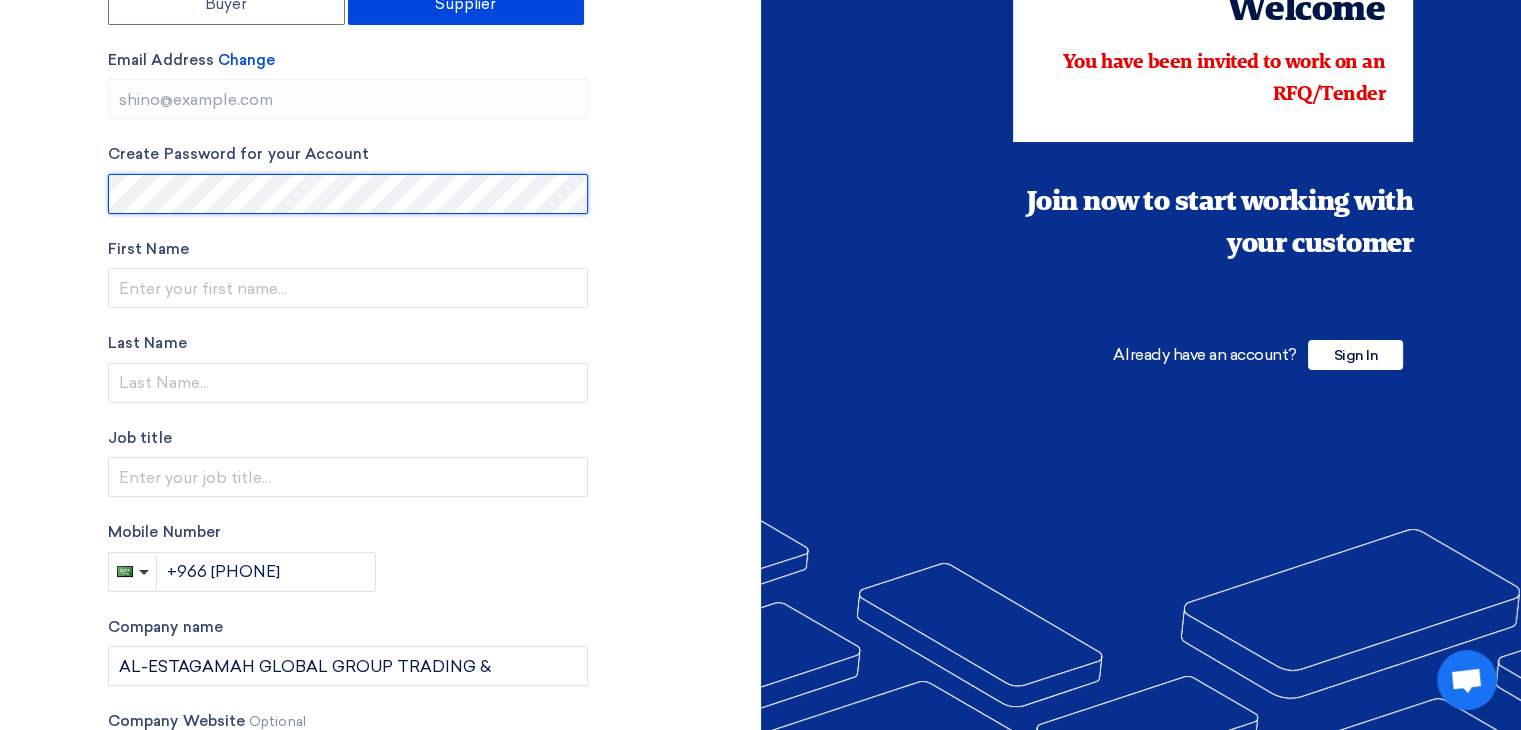 scroll, scrollTop: 200, scrollLeft: 0, axis: vertical 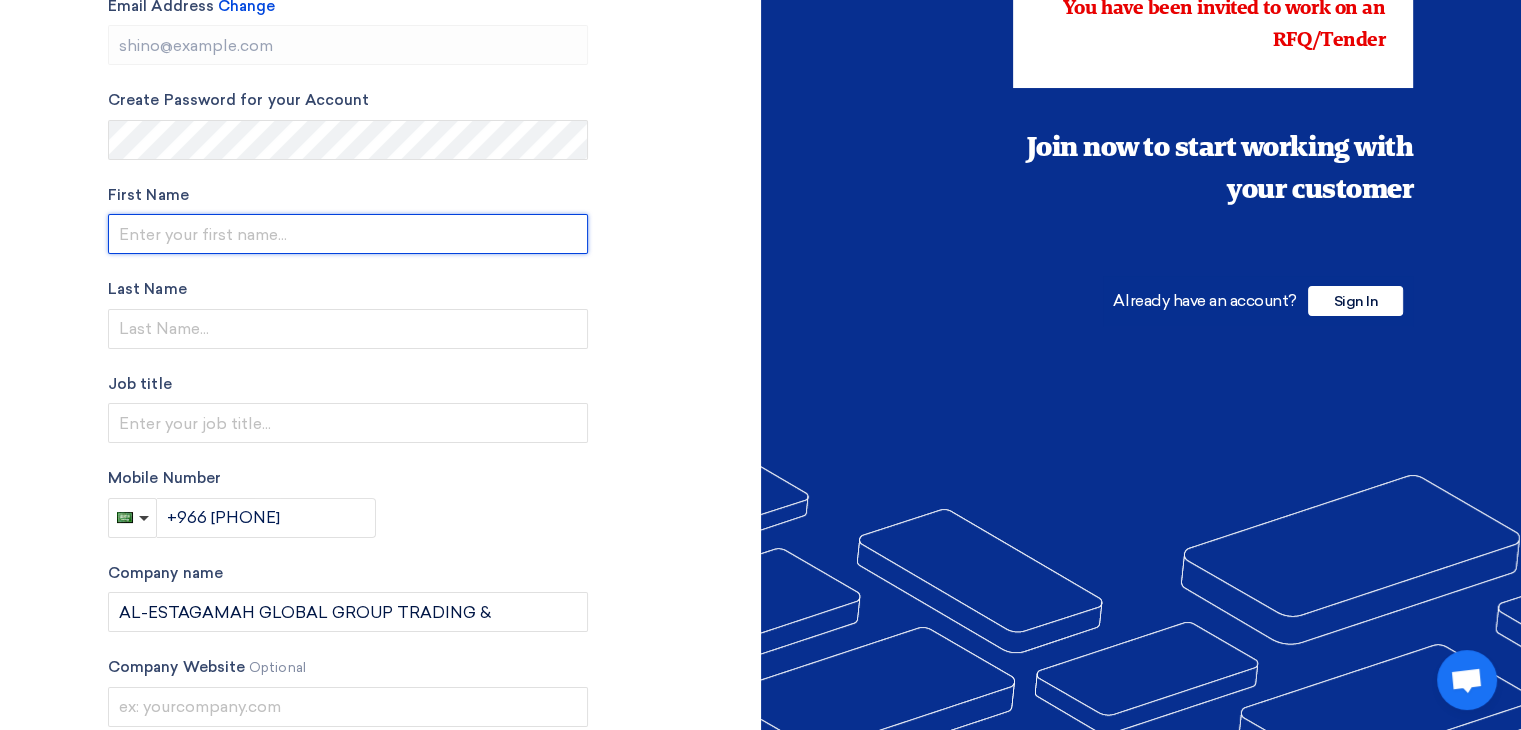 click at bounding box center [348, 234] 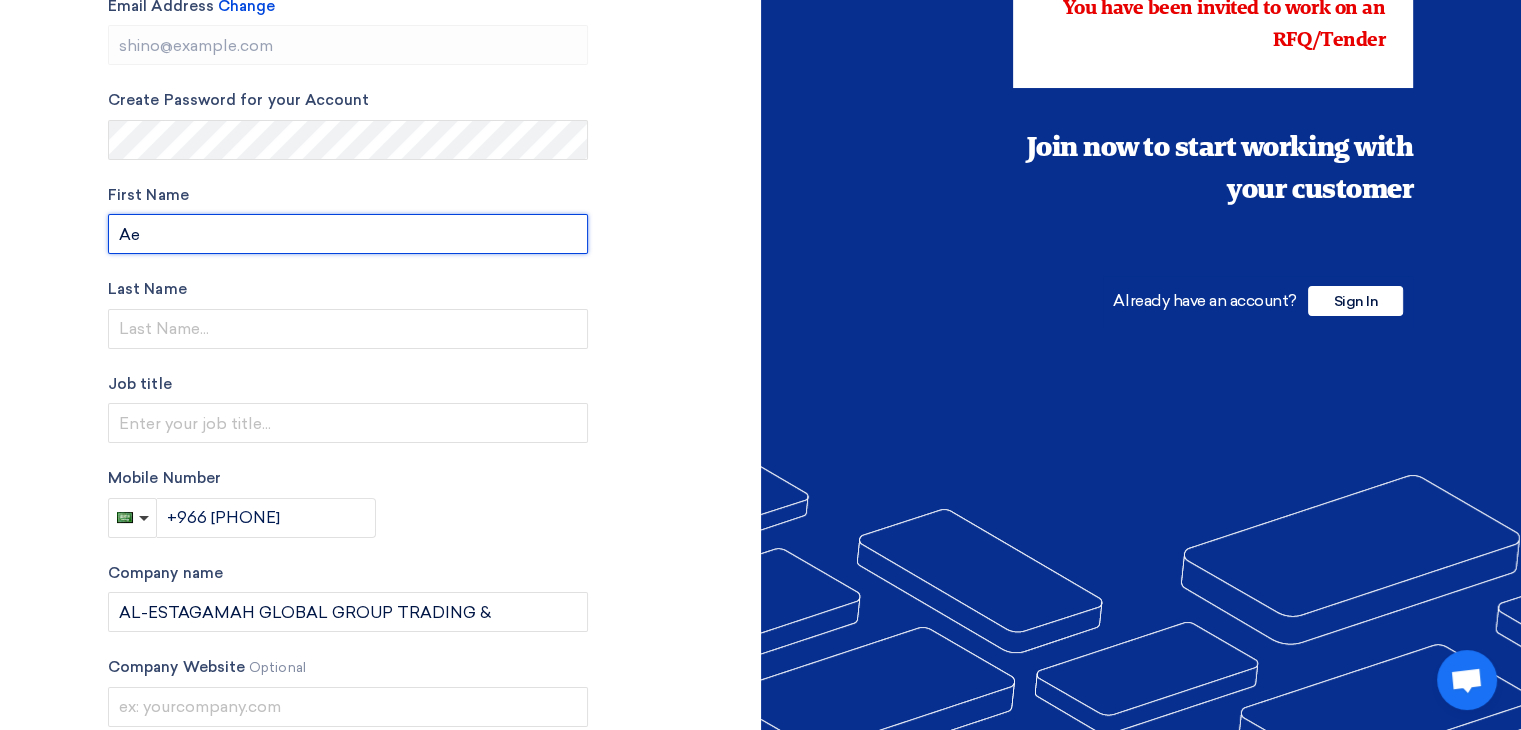 type on "A" 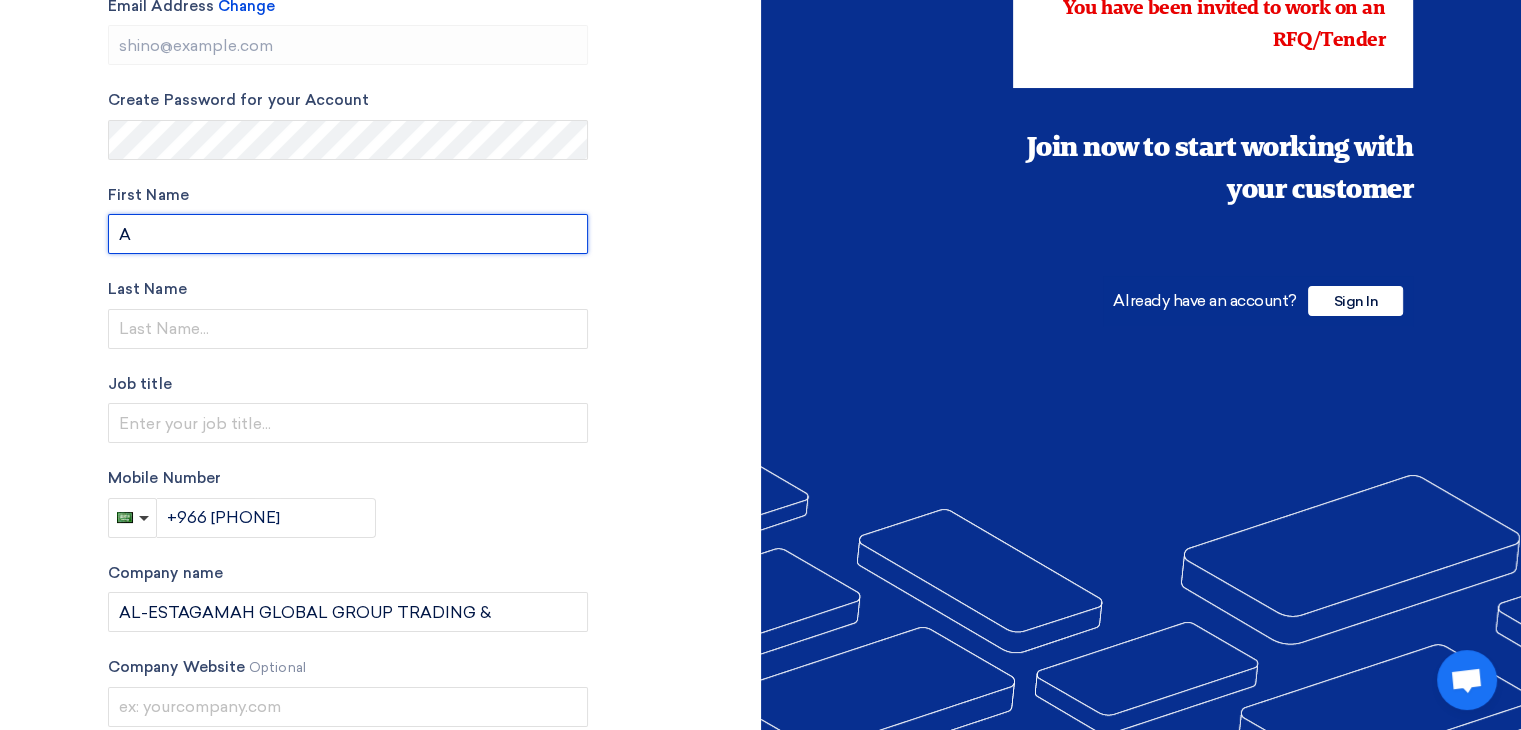 type 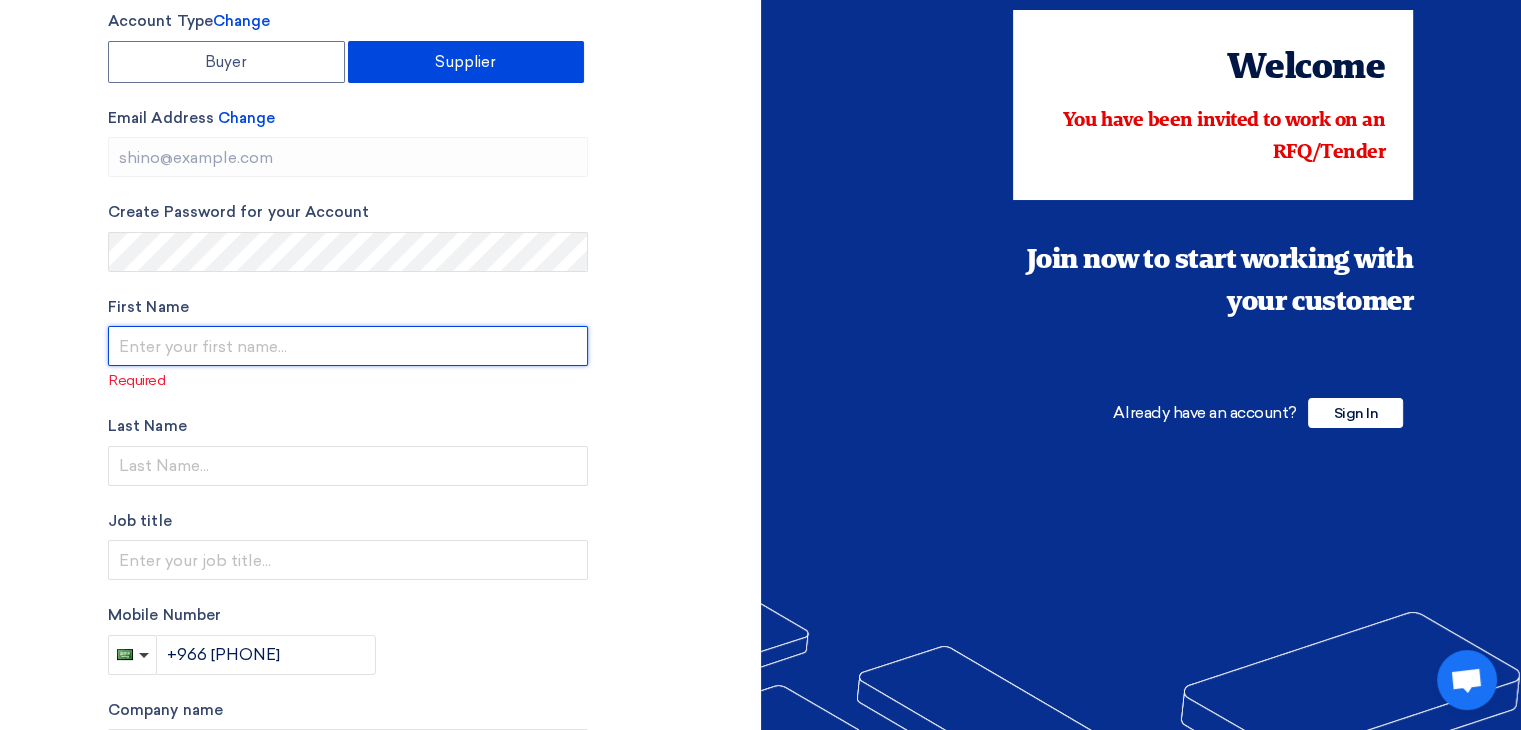 scroll, scrollTop: 0, scrollLeft: 0, axis: both 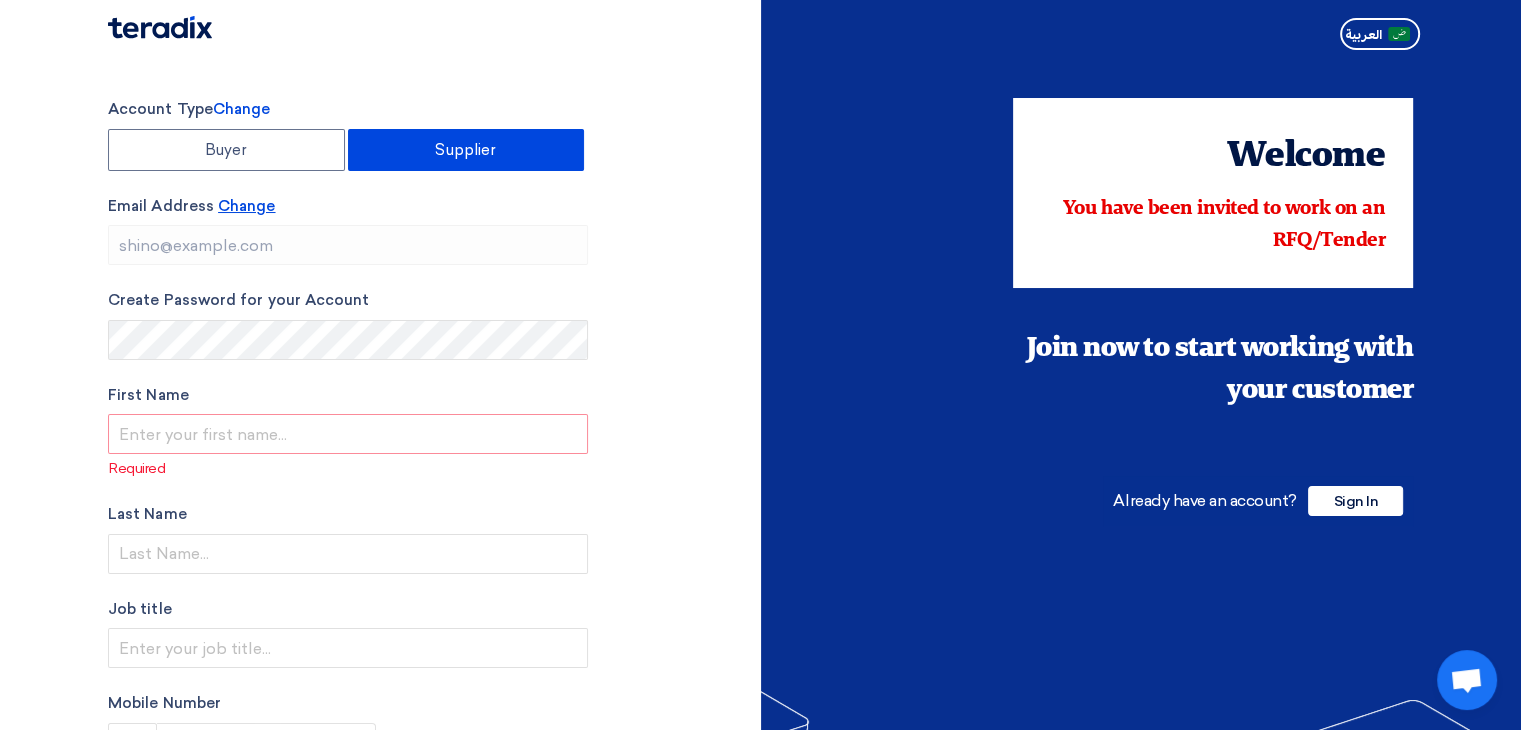 click on "Change" at bounding box center (246, 206) 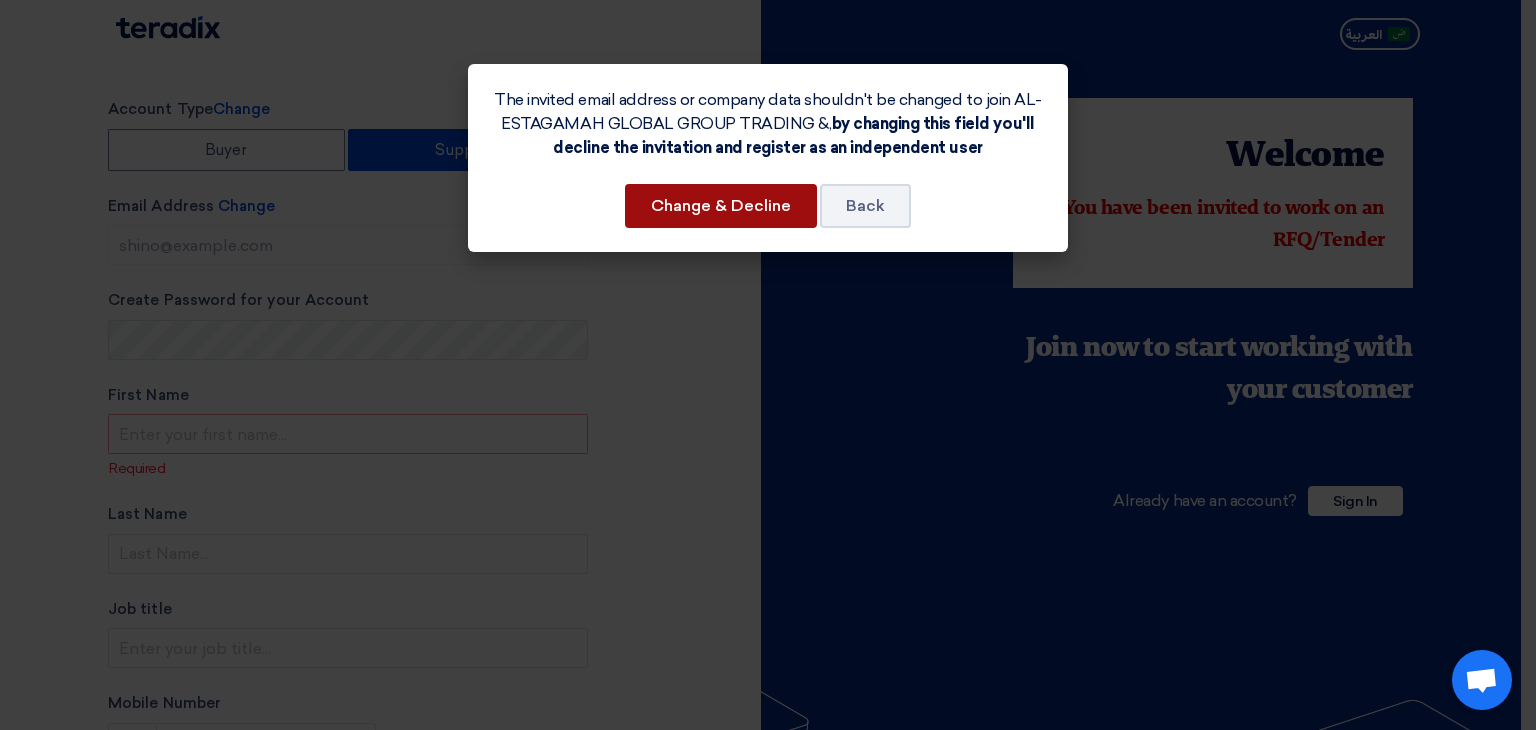 click on "Change & Decline" 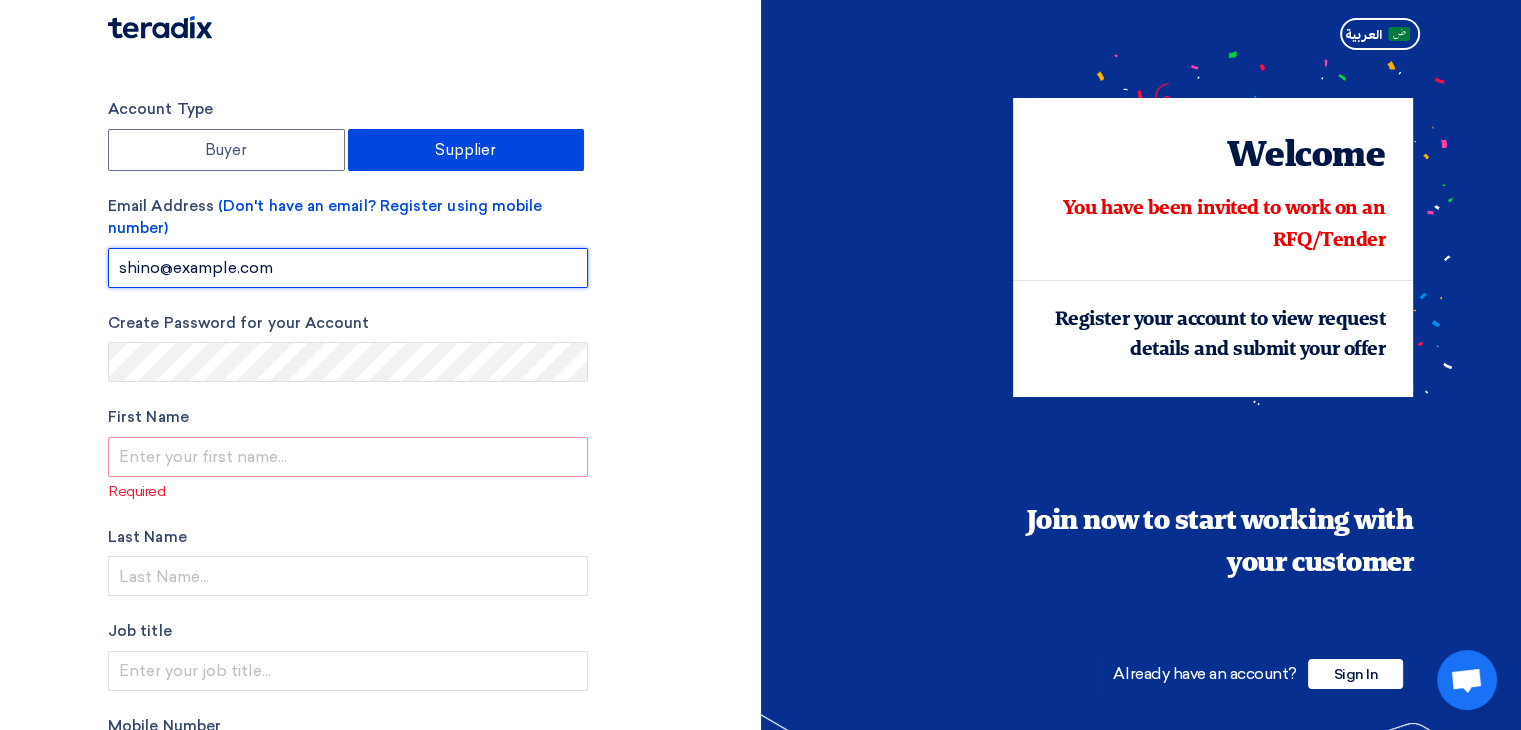 drag, startPoint x: 157, startPoint y: 269, endPoint x: 109, endPoint y: 254, distance: 50.289165 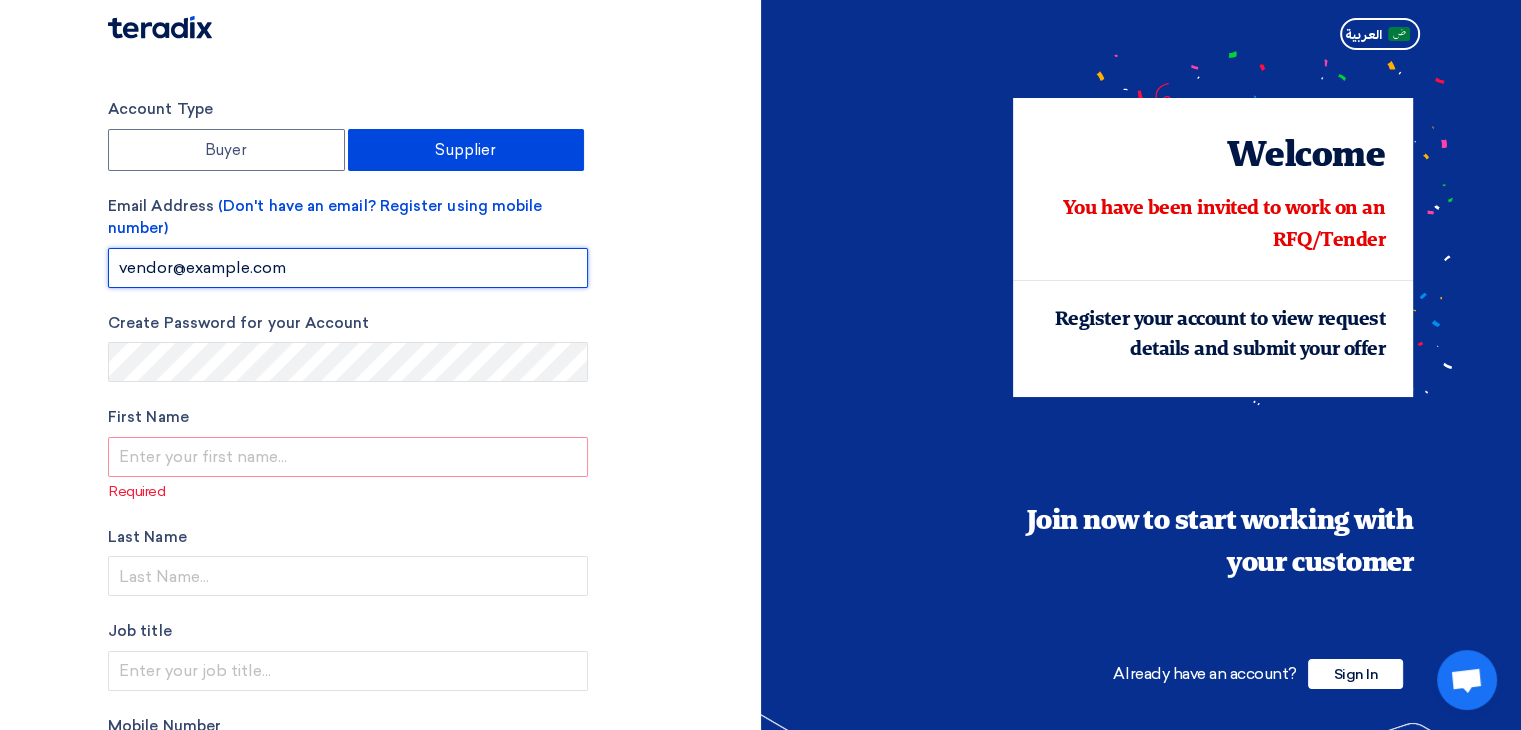 type on "vendor@example.com" 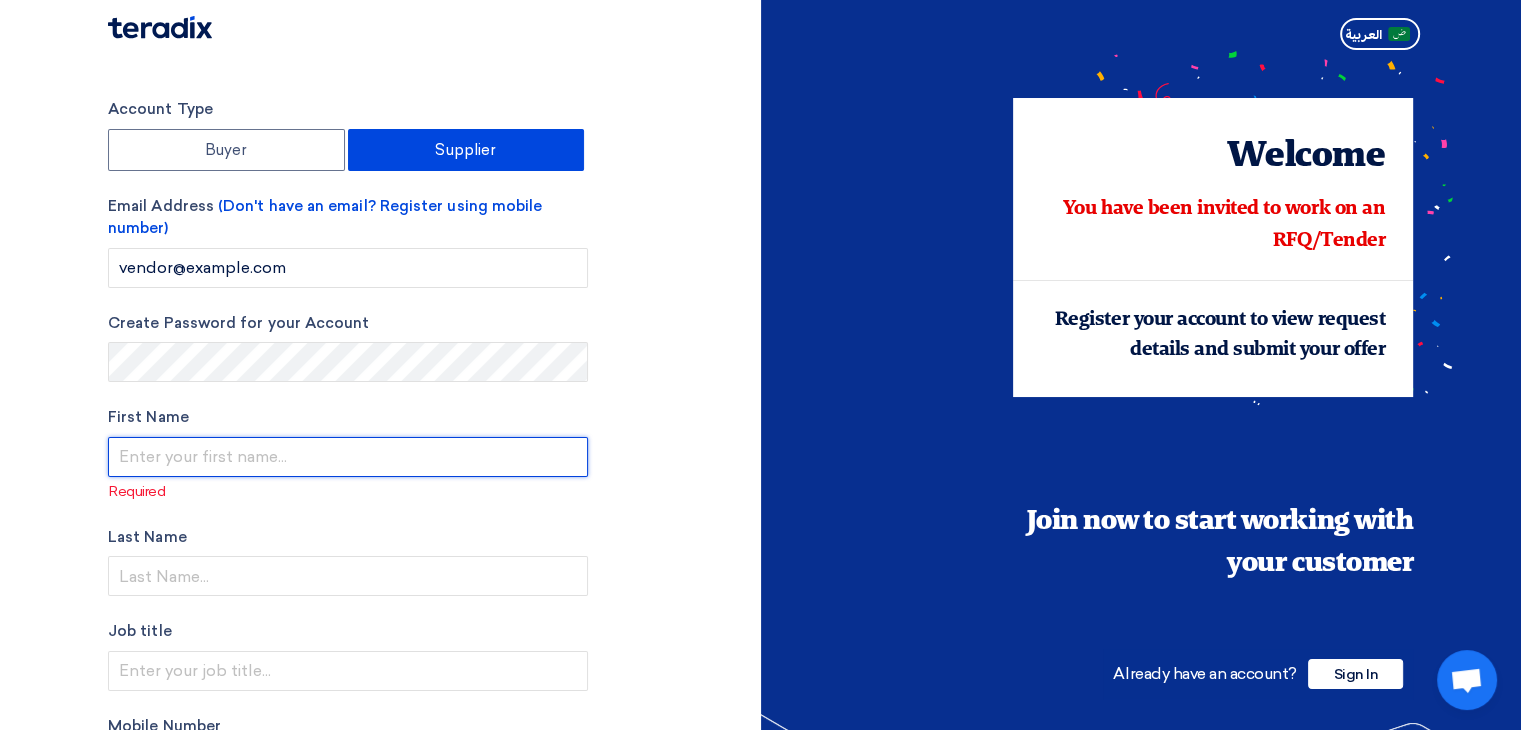 click at bounding box center (348, 457) 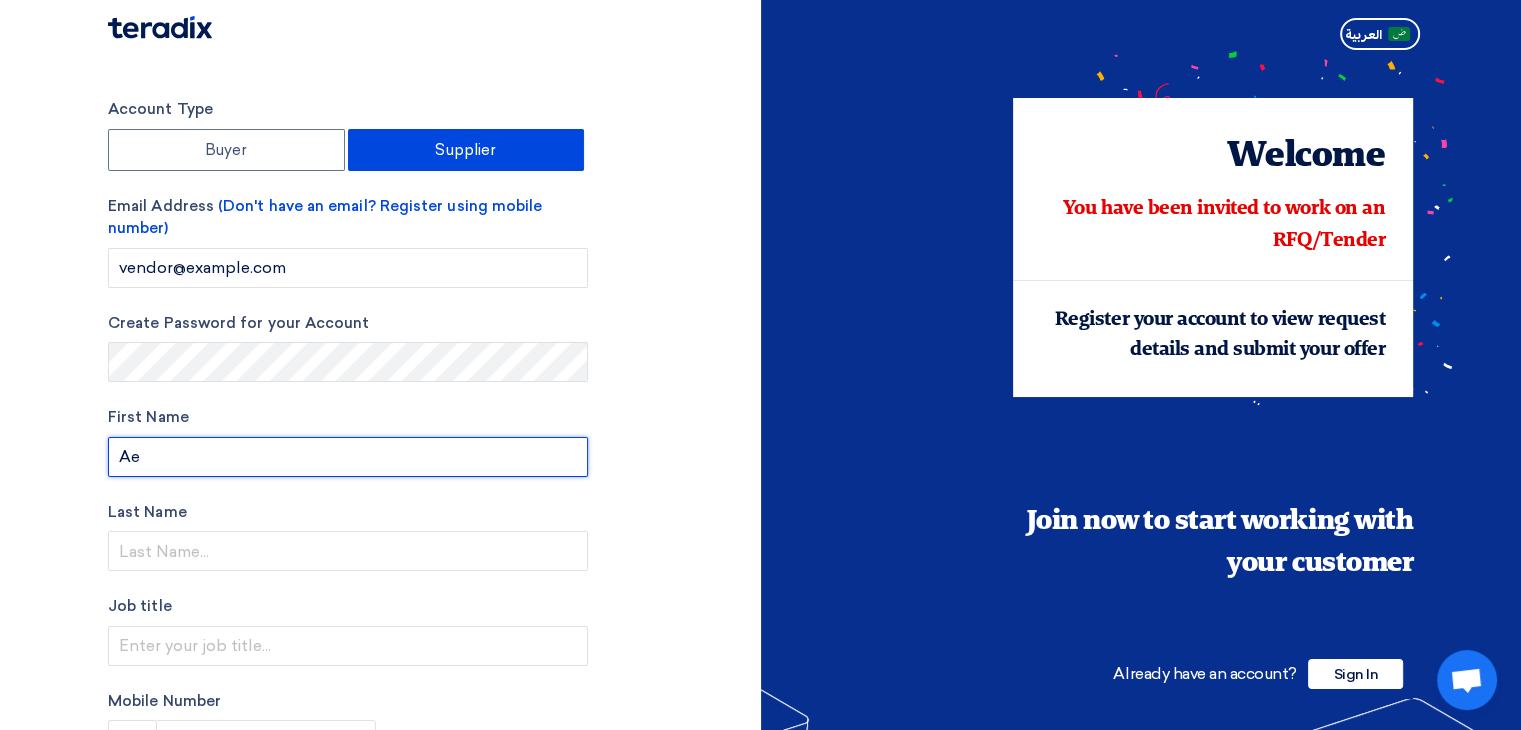 type on "A" 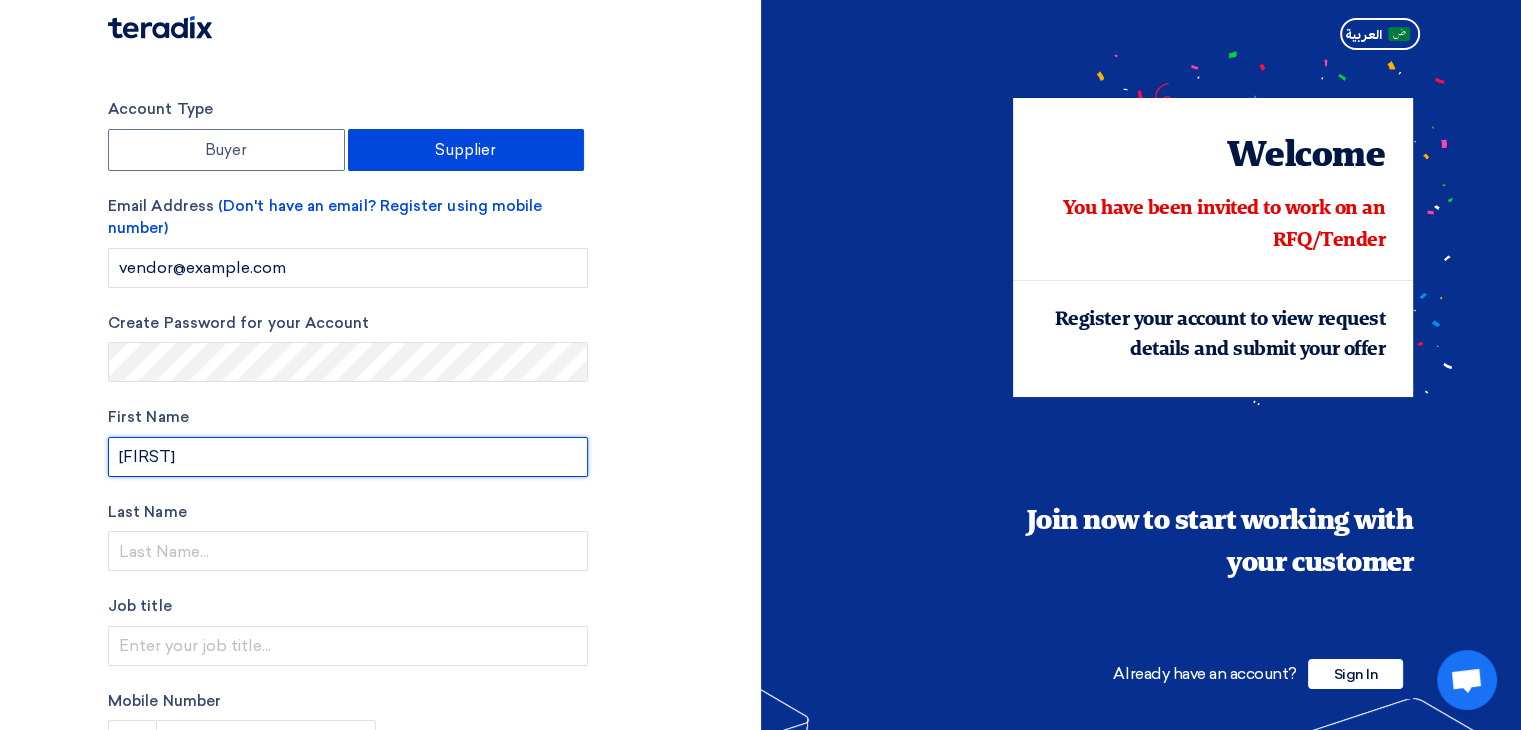 type on "[FIRST]" 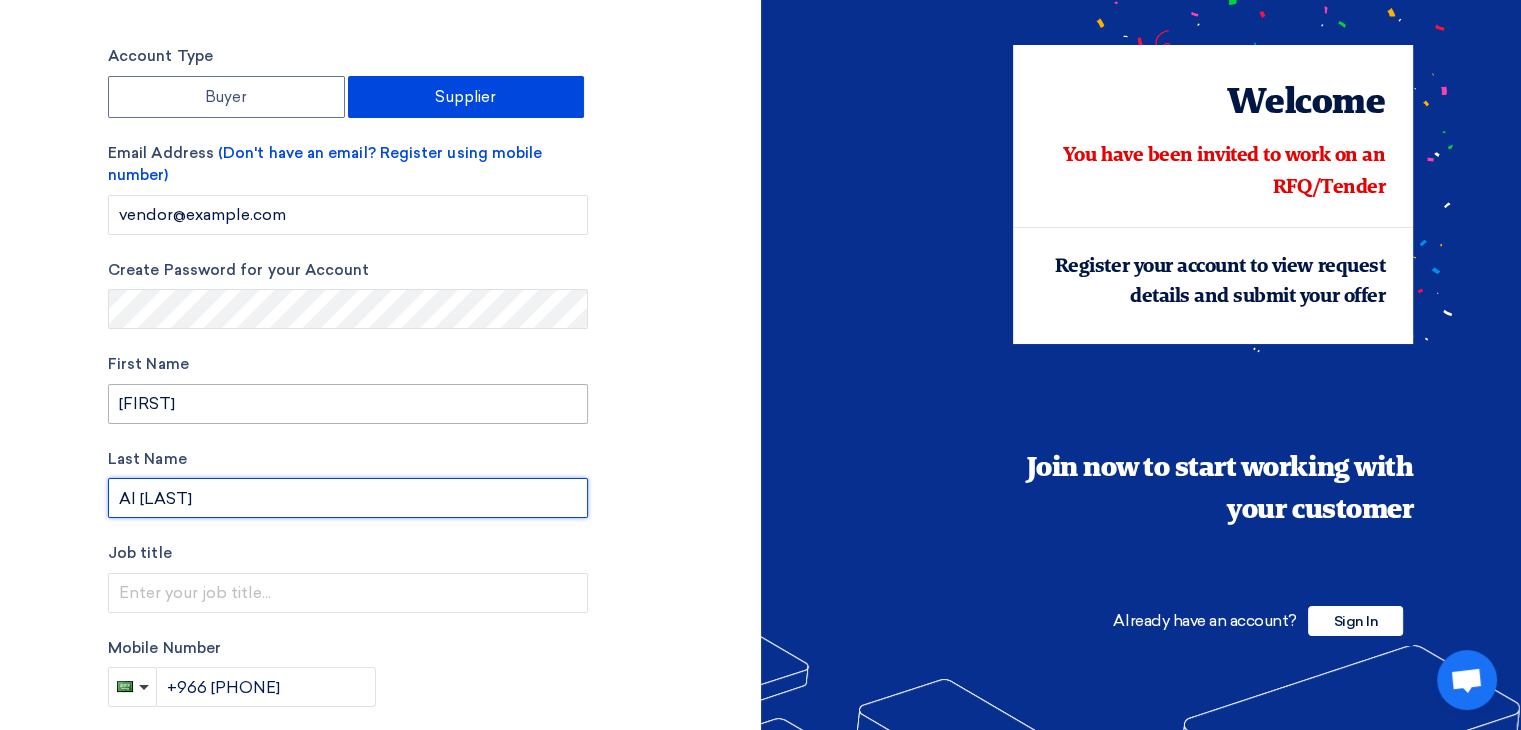 scroll, scrollTop: 100, scrollLeft: 0, axis: vertical 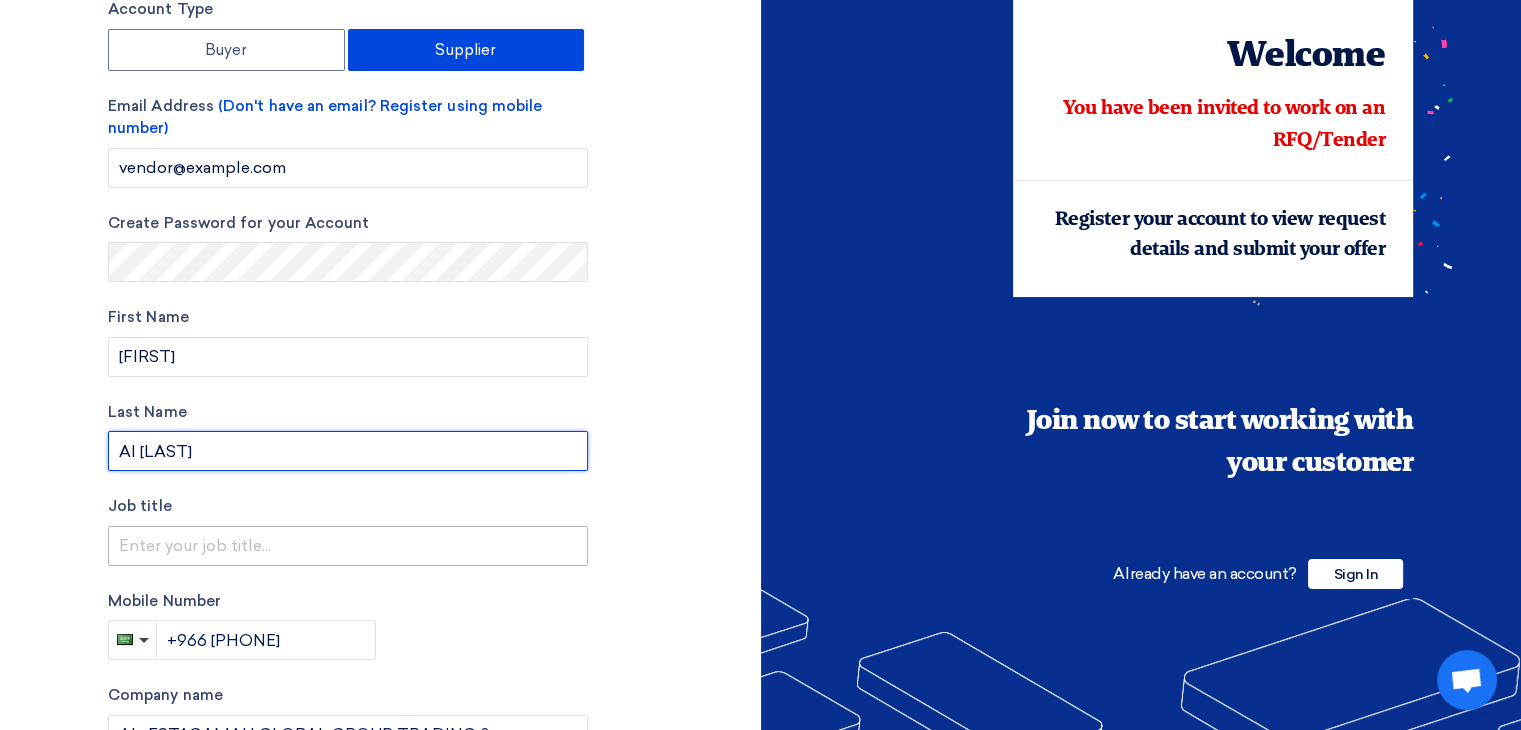 type on "Al [LAST]" 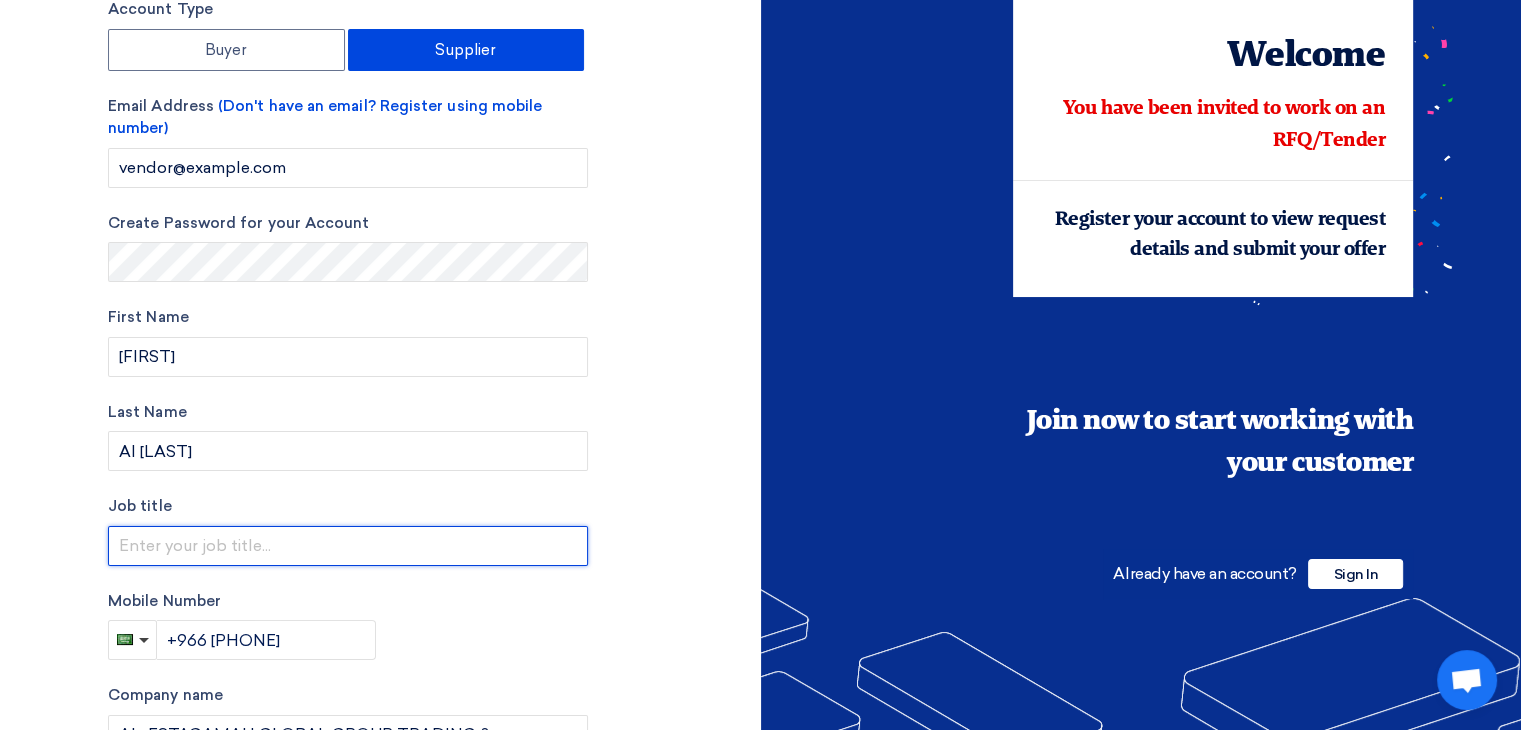 click at bounding box center [348, 546] 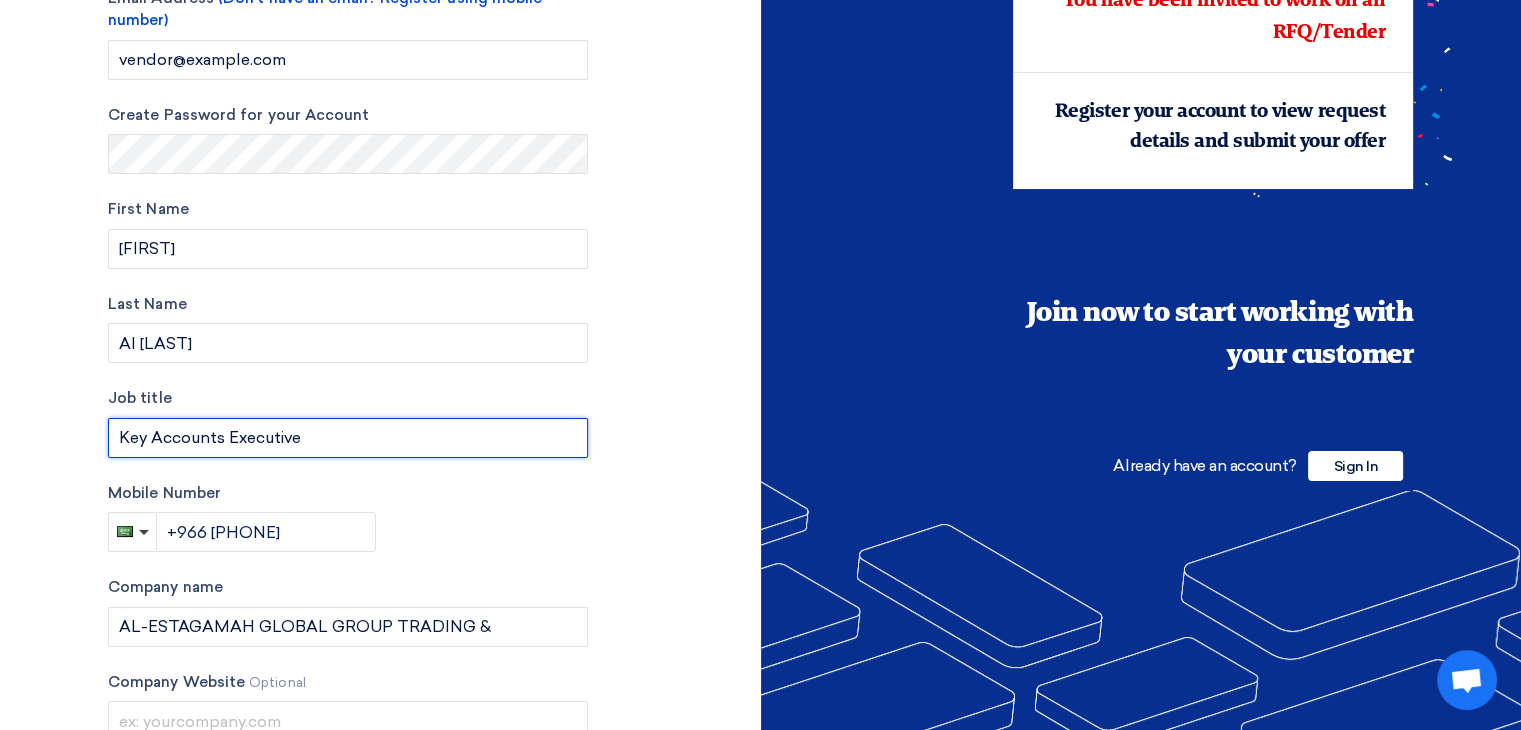 scroll, scrollTop: 300, scrollLeft: 0, axis: vertical 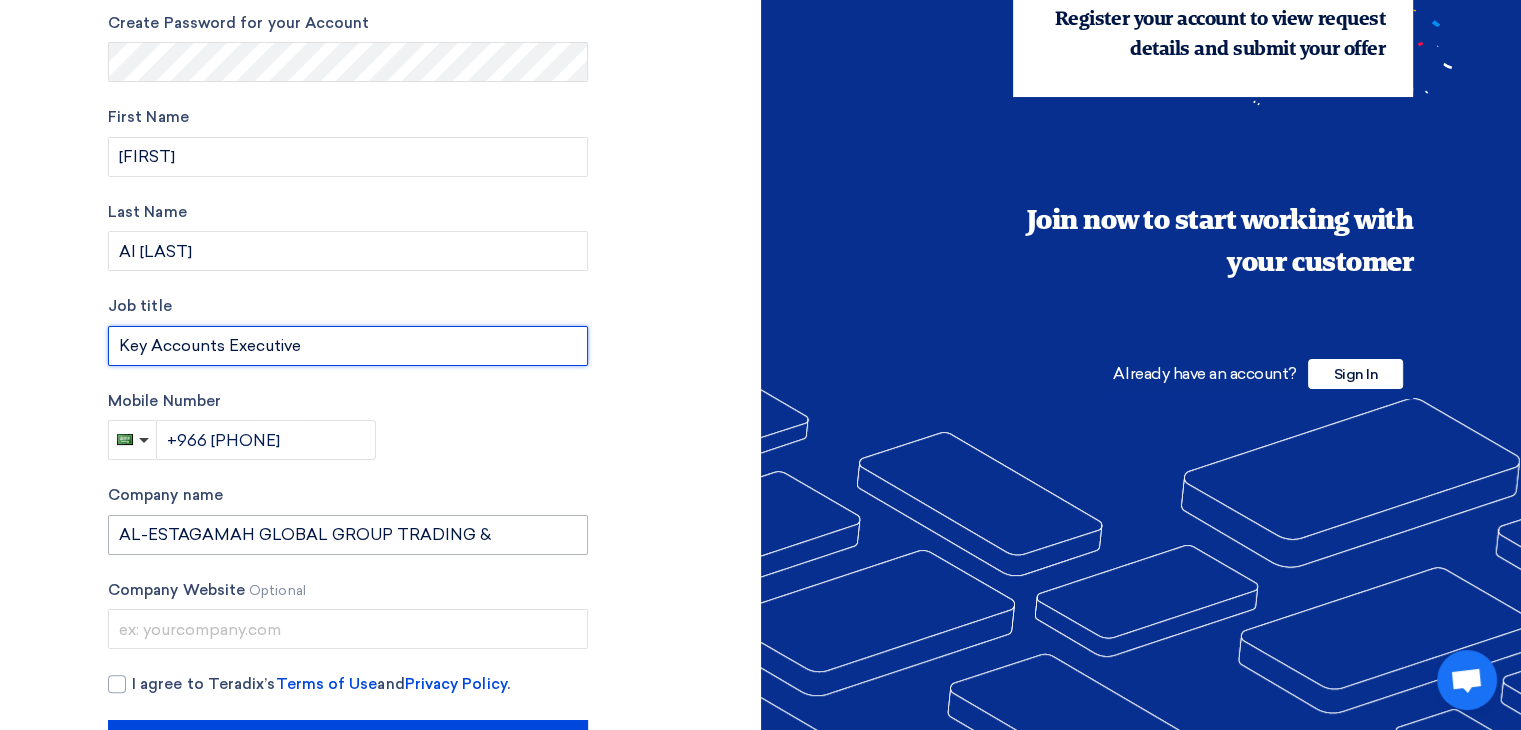 type on "Key Accounts Executive" 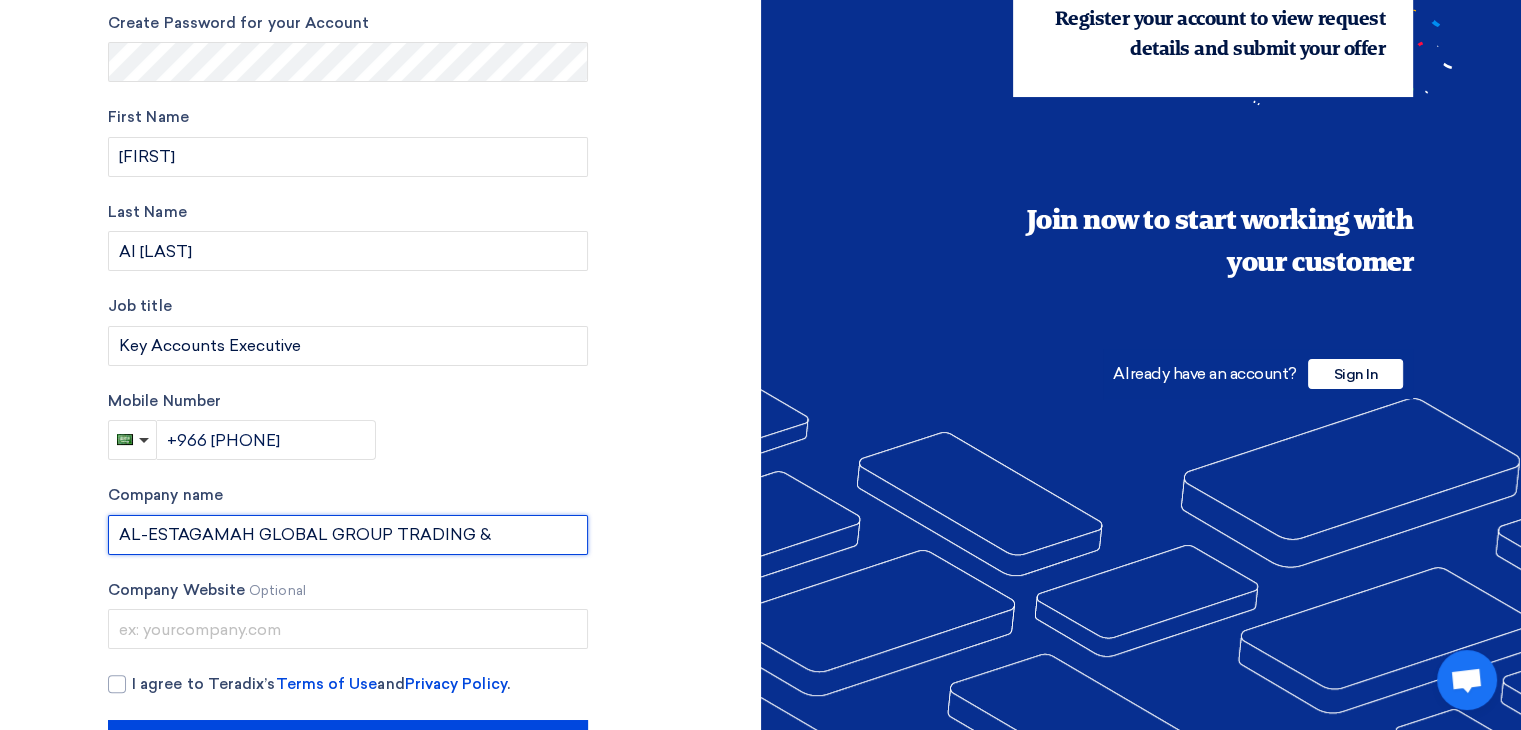 click on "AL-ESTAGAMAH GLOBAL GROUP TRADING &" at bounding box center [348, 535] 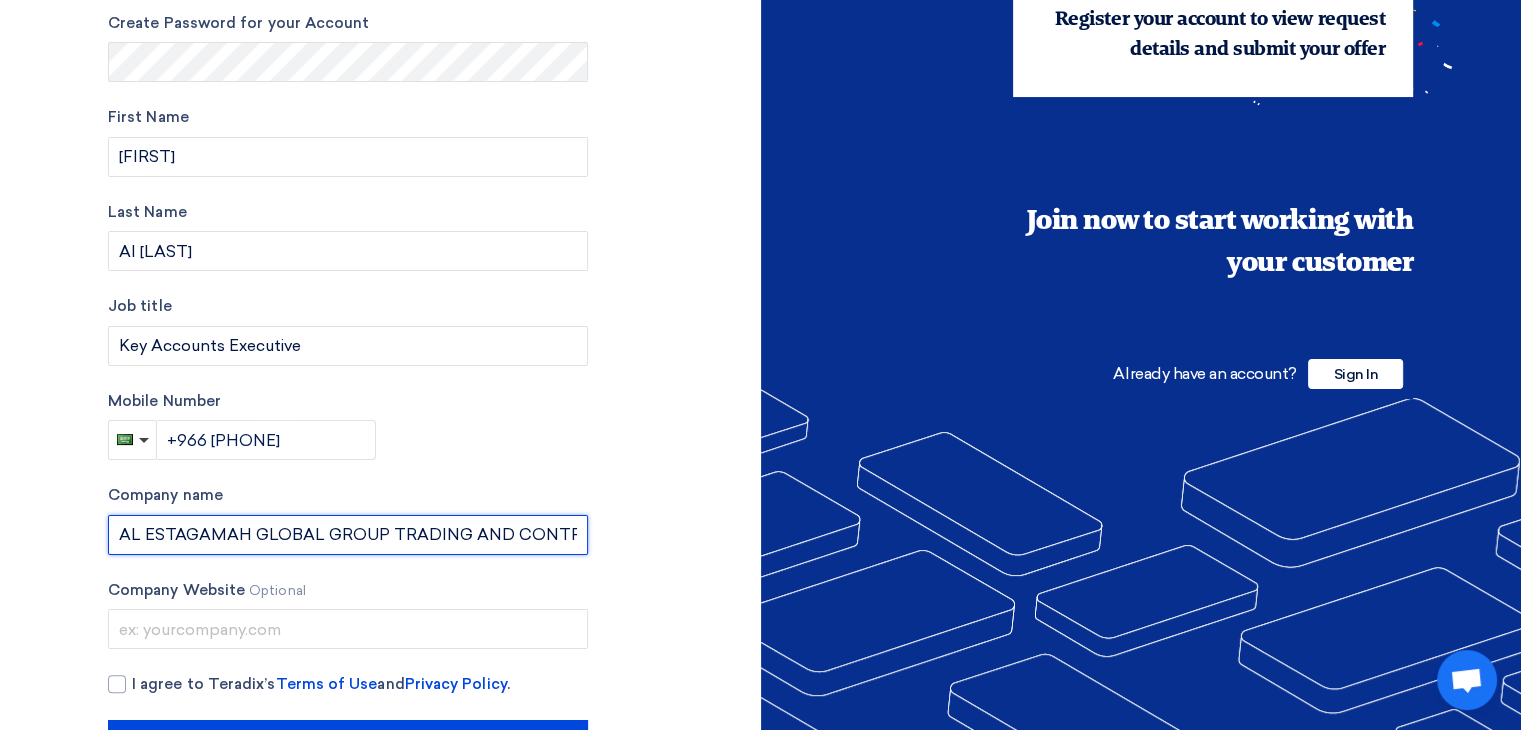 scroll, scrollTop: 0, scrollLeft: 127, axis: horizontal 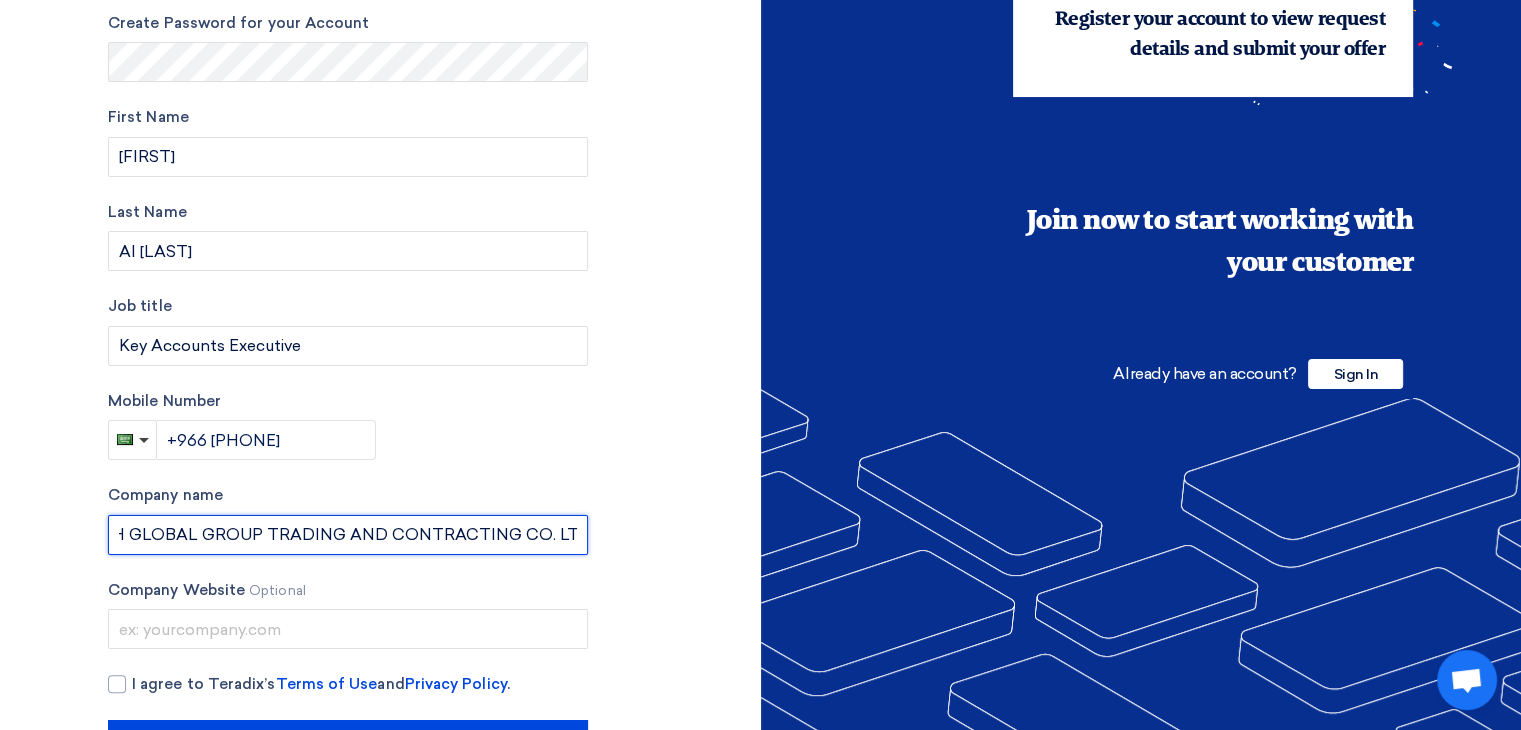 type on "AL ESTAGAMAH GLOBAL GROUP TRADING AND CONTRACTING CO. LTD." 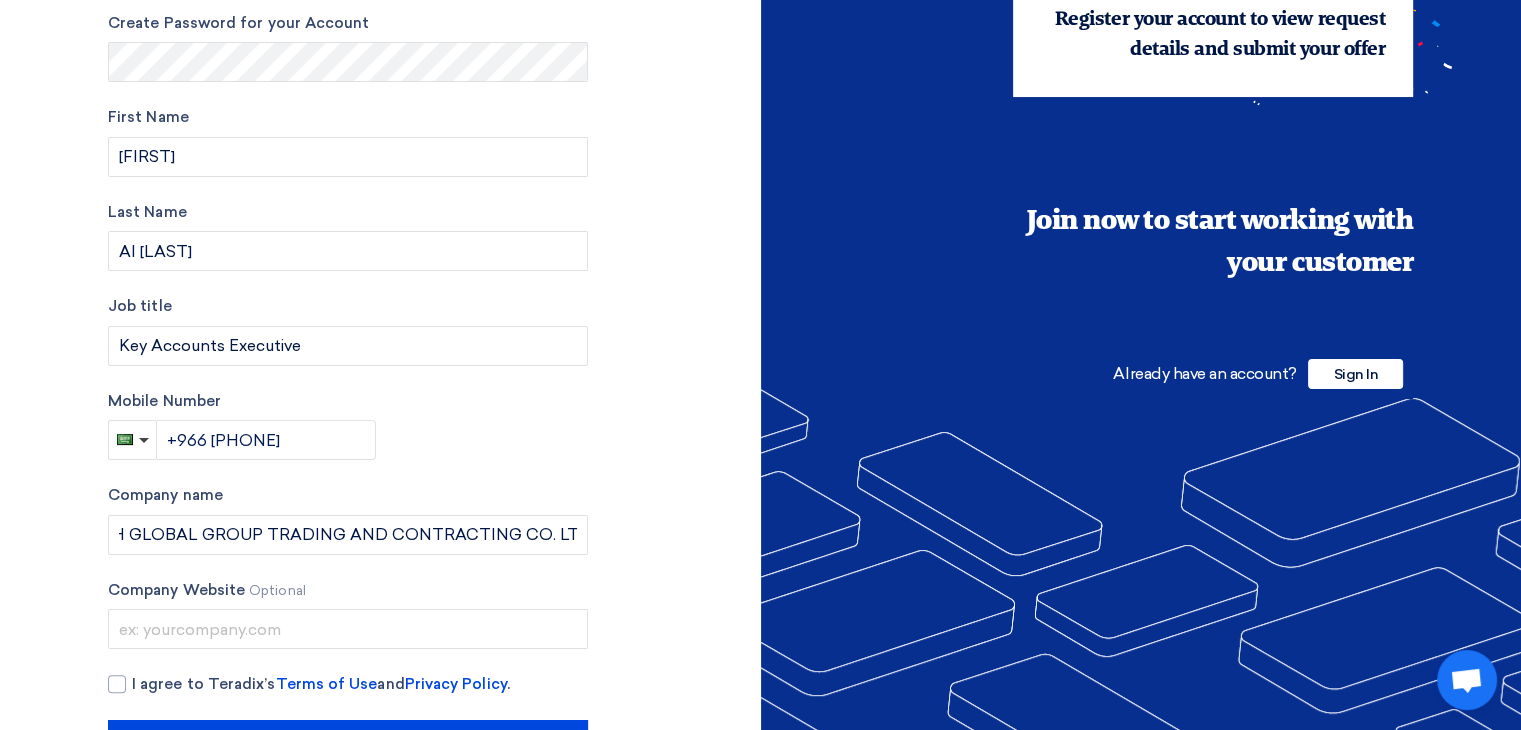 scroll, scrollTop: 0, scrollLeft: 0, axis: both 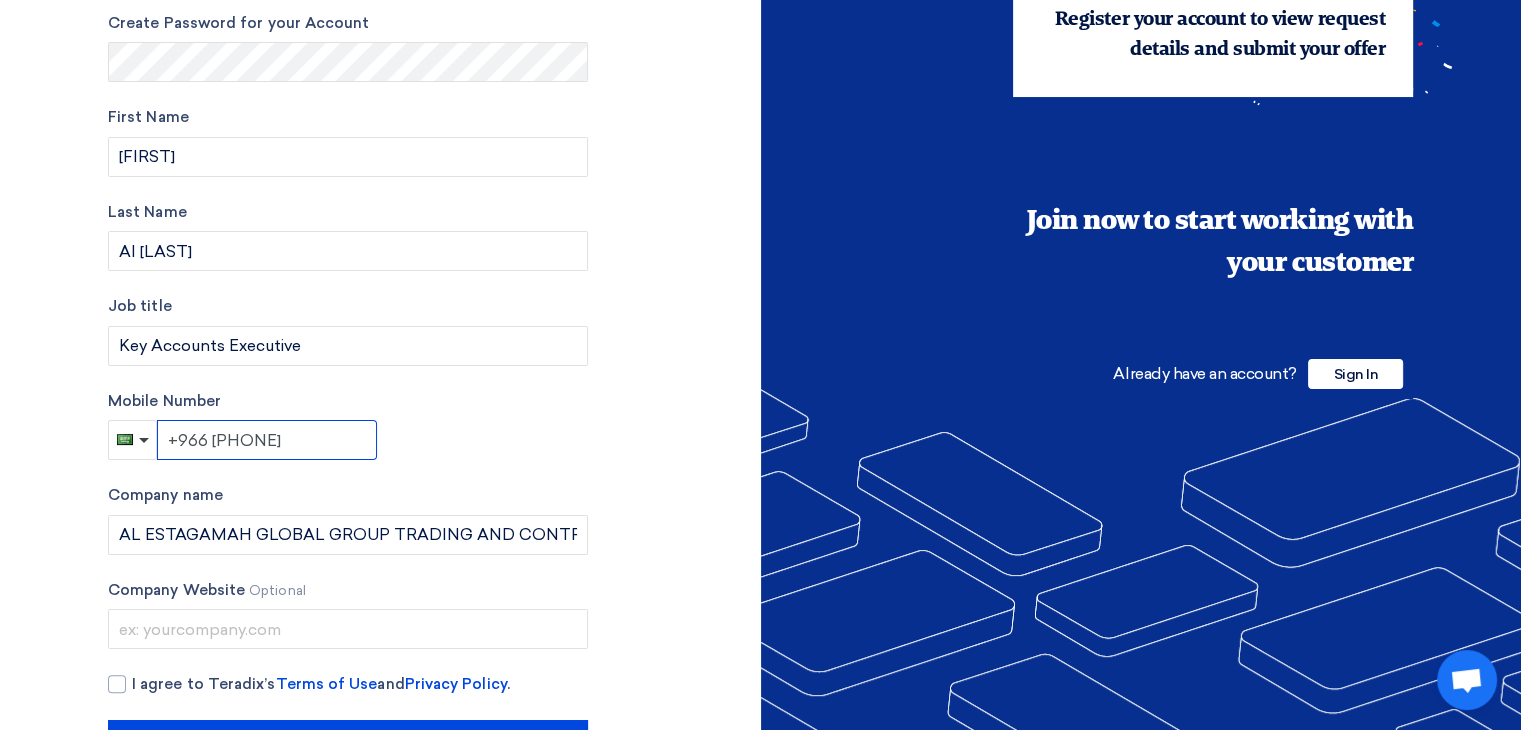 click on "+966 [PHONE]" 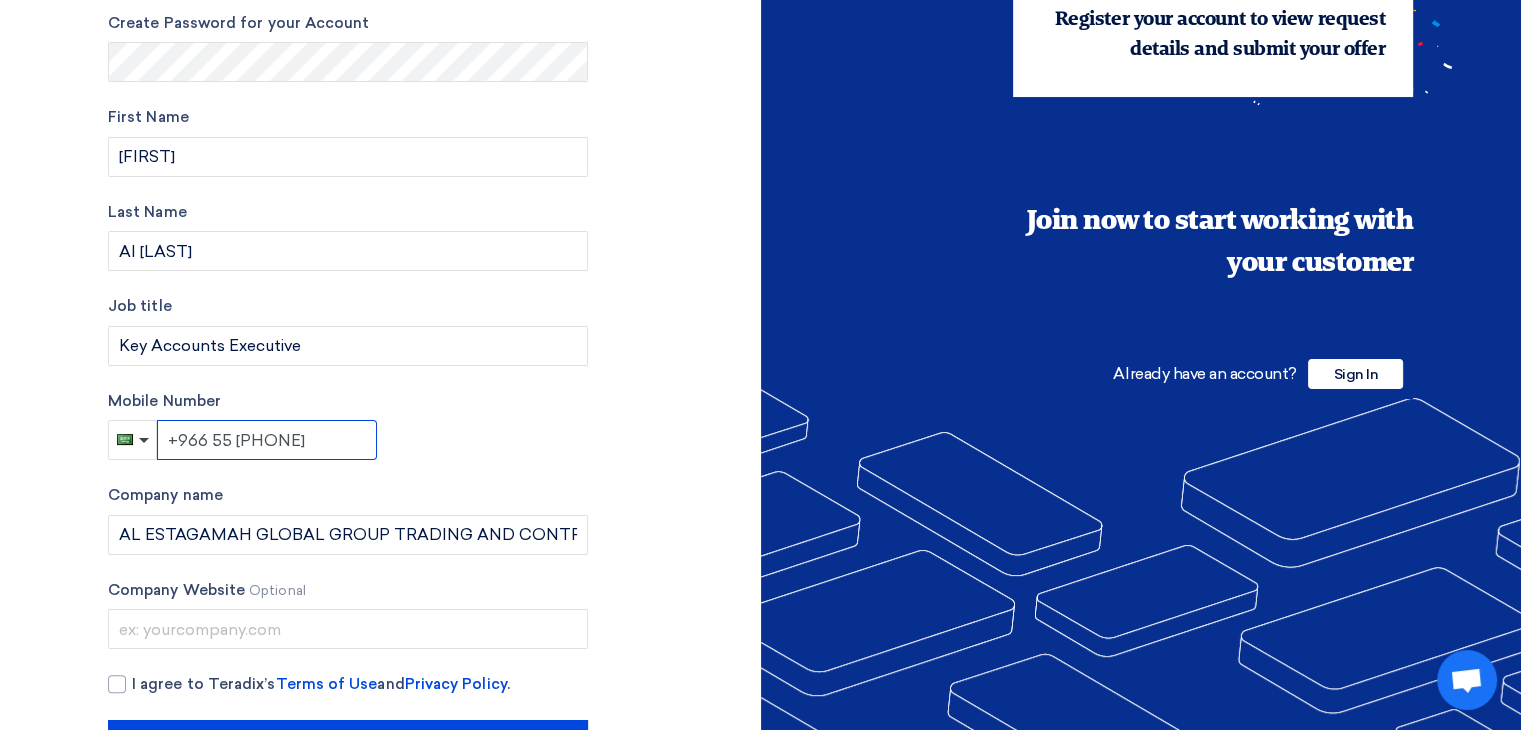 click on "+966 55 [PHONE]" 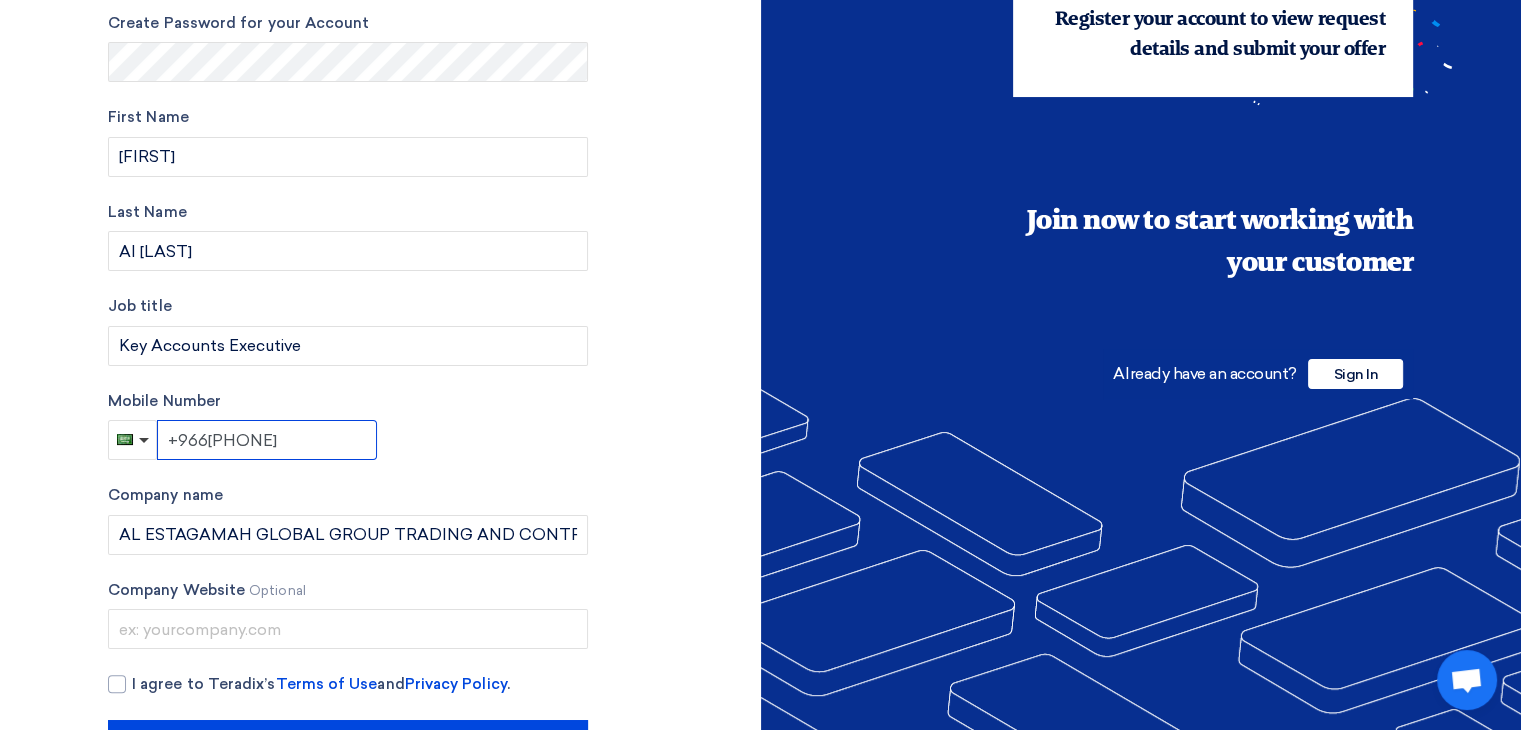 type on "+966[PHONE]" 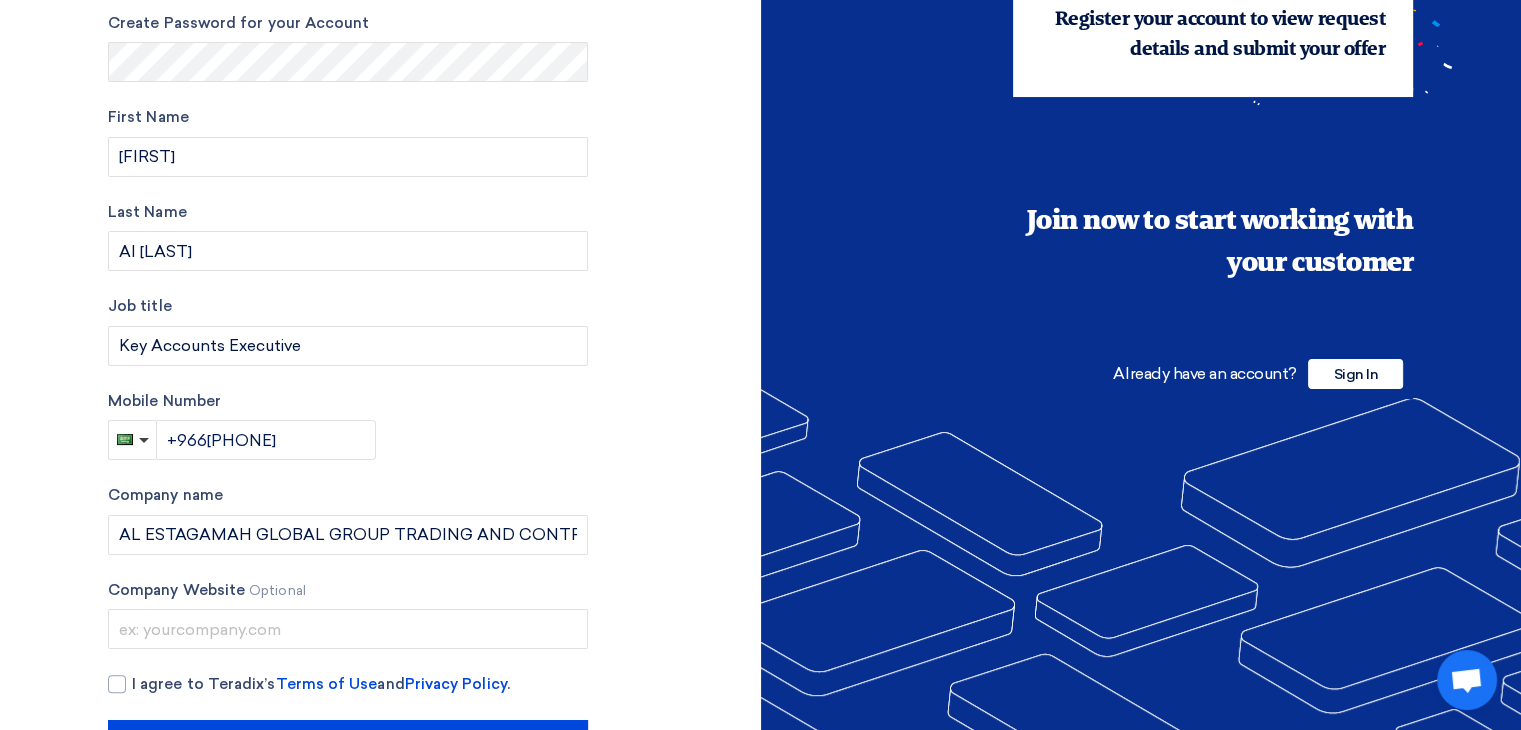 click on "Mobile Number
+966[PHONE]" 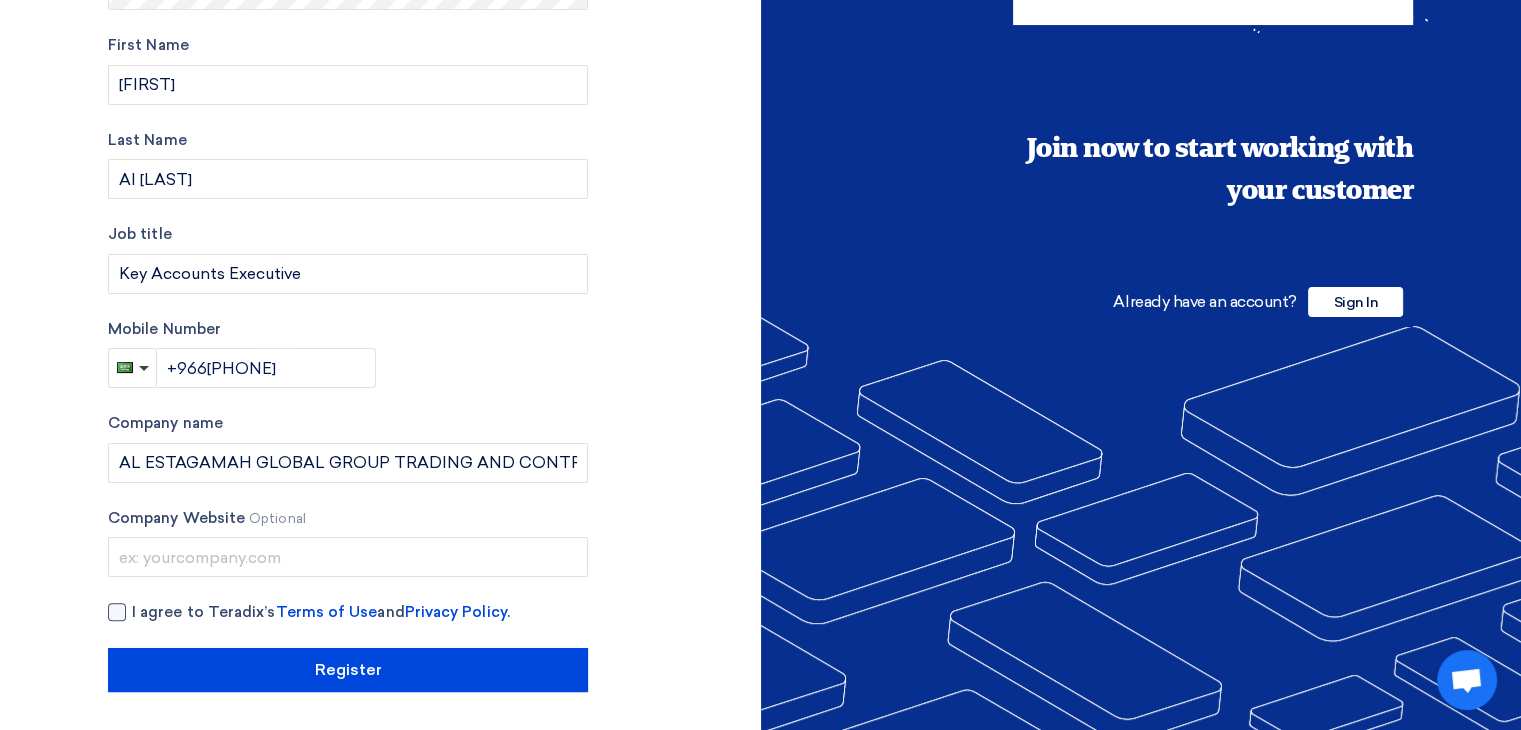 click 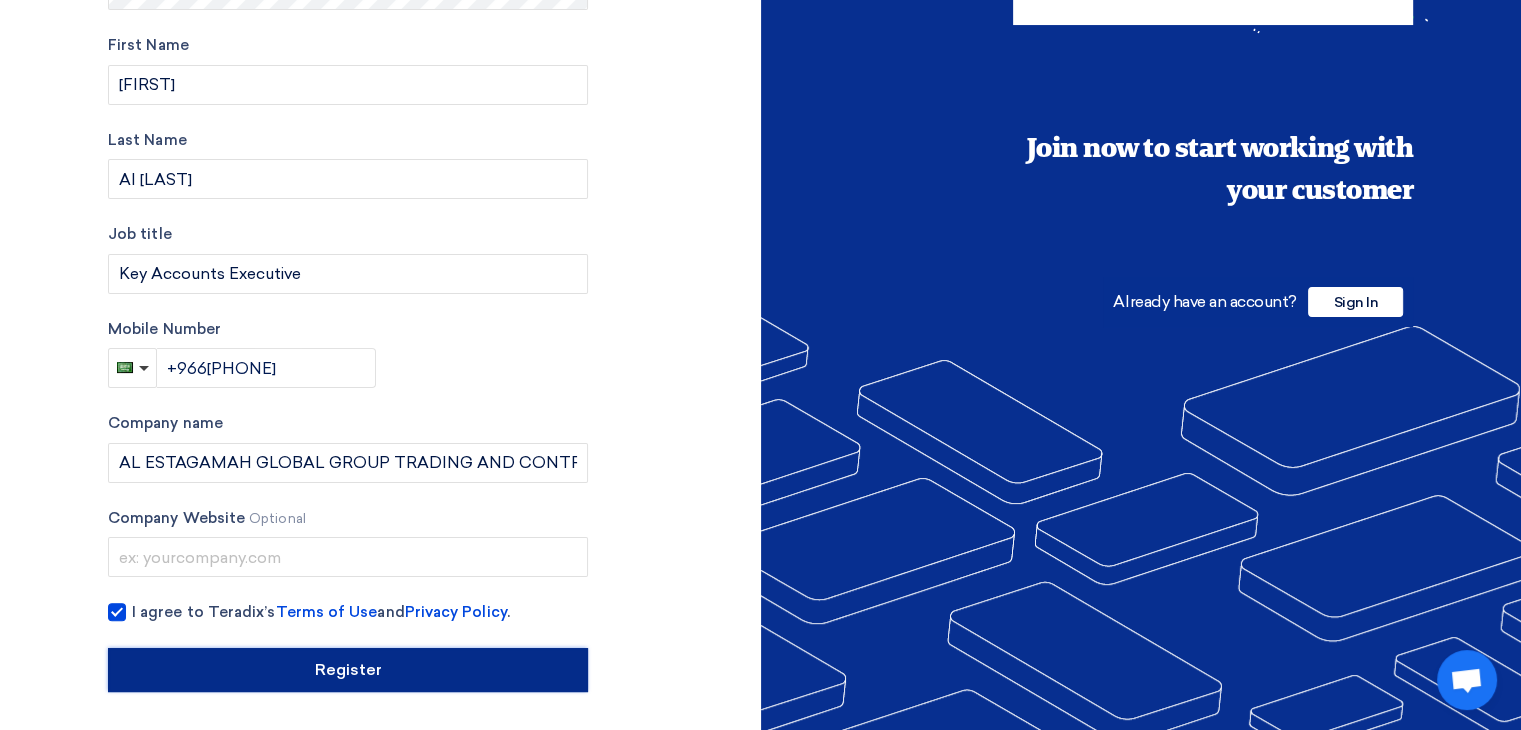 click on "Register" 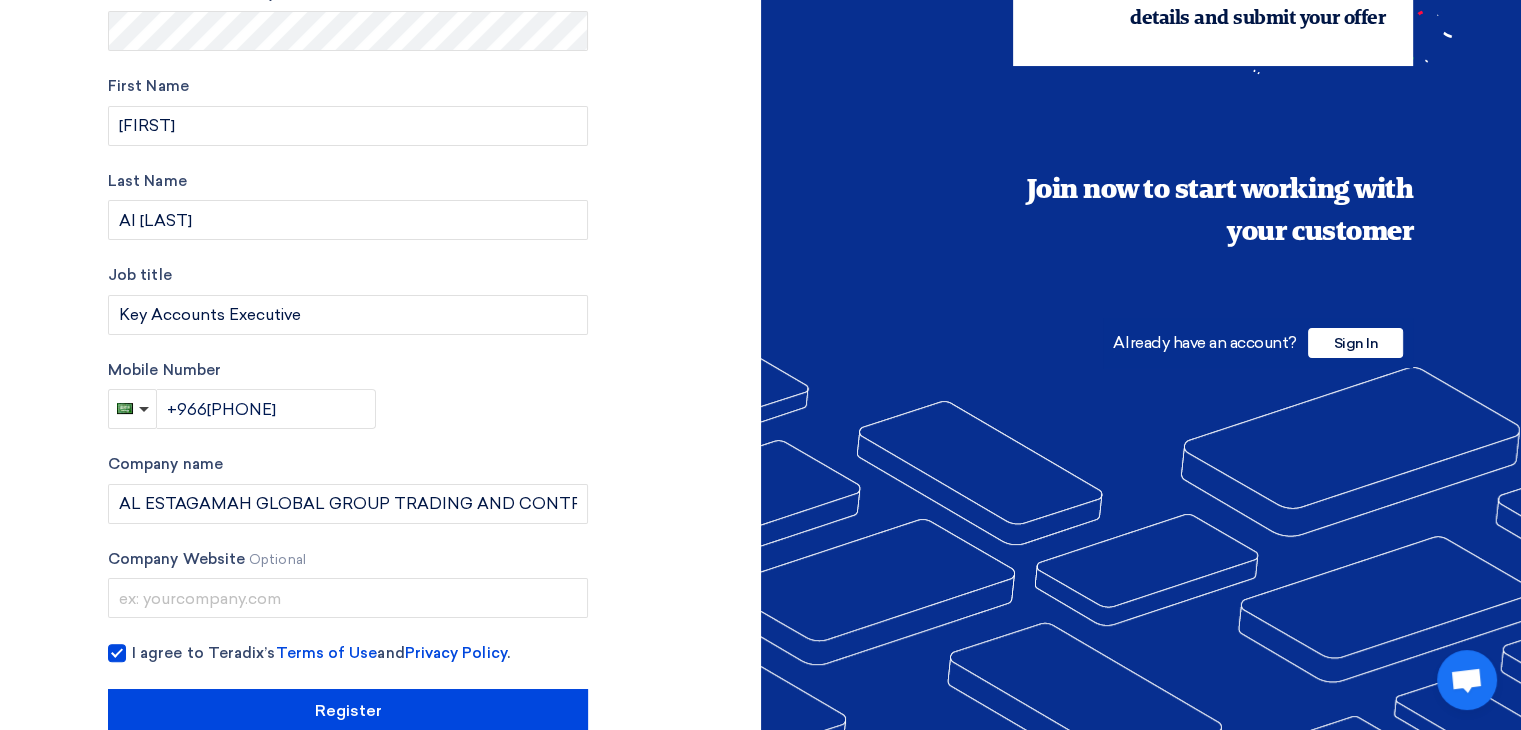 scroll, scrollTop: 372, scrollLeft: 0, axis: vertical 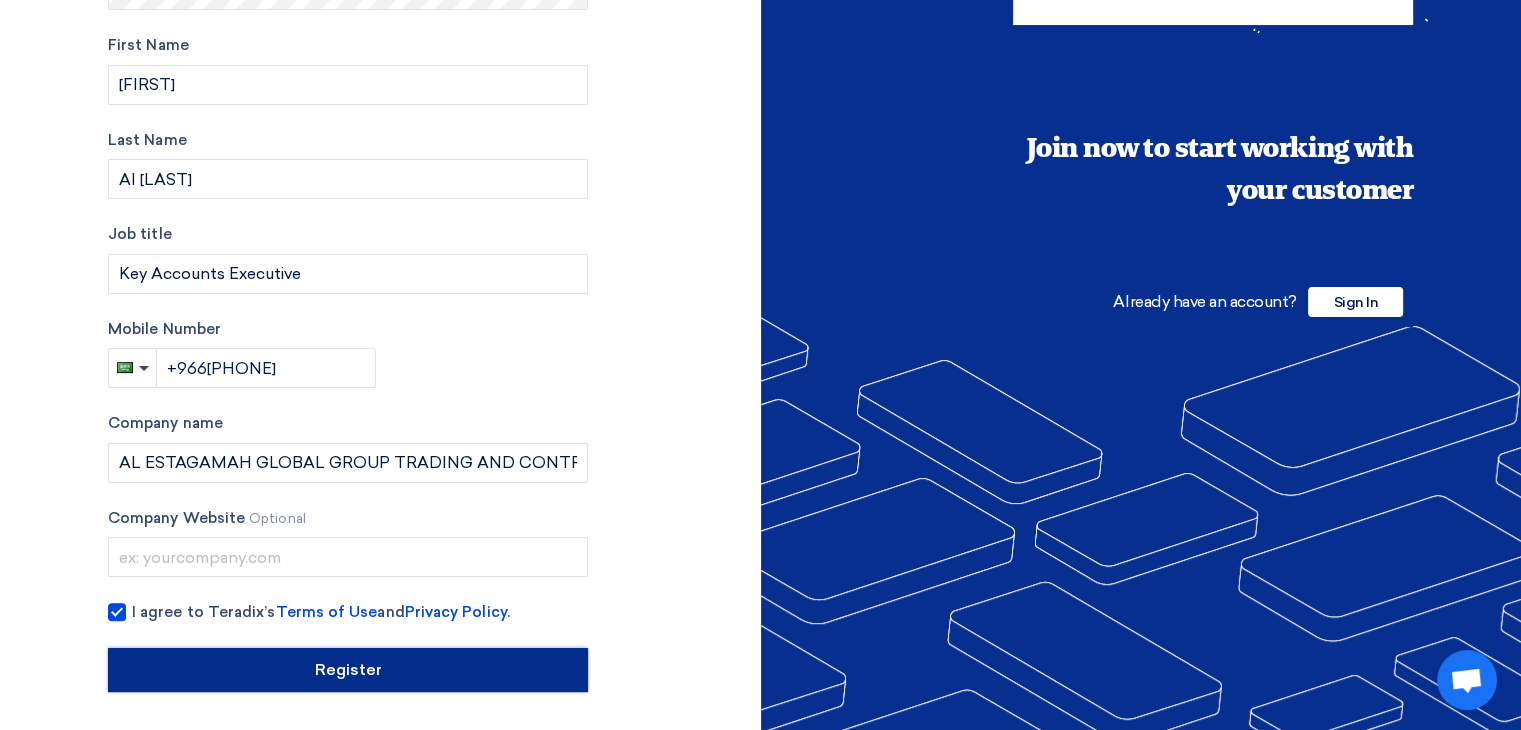 click on "Register" 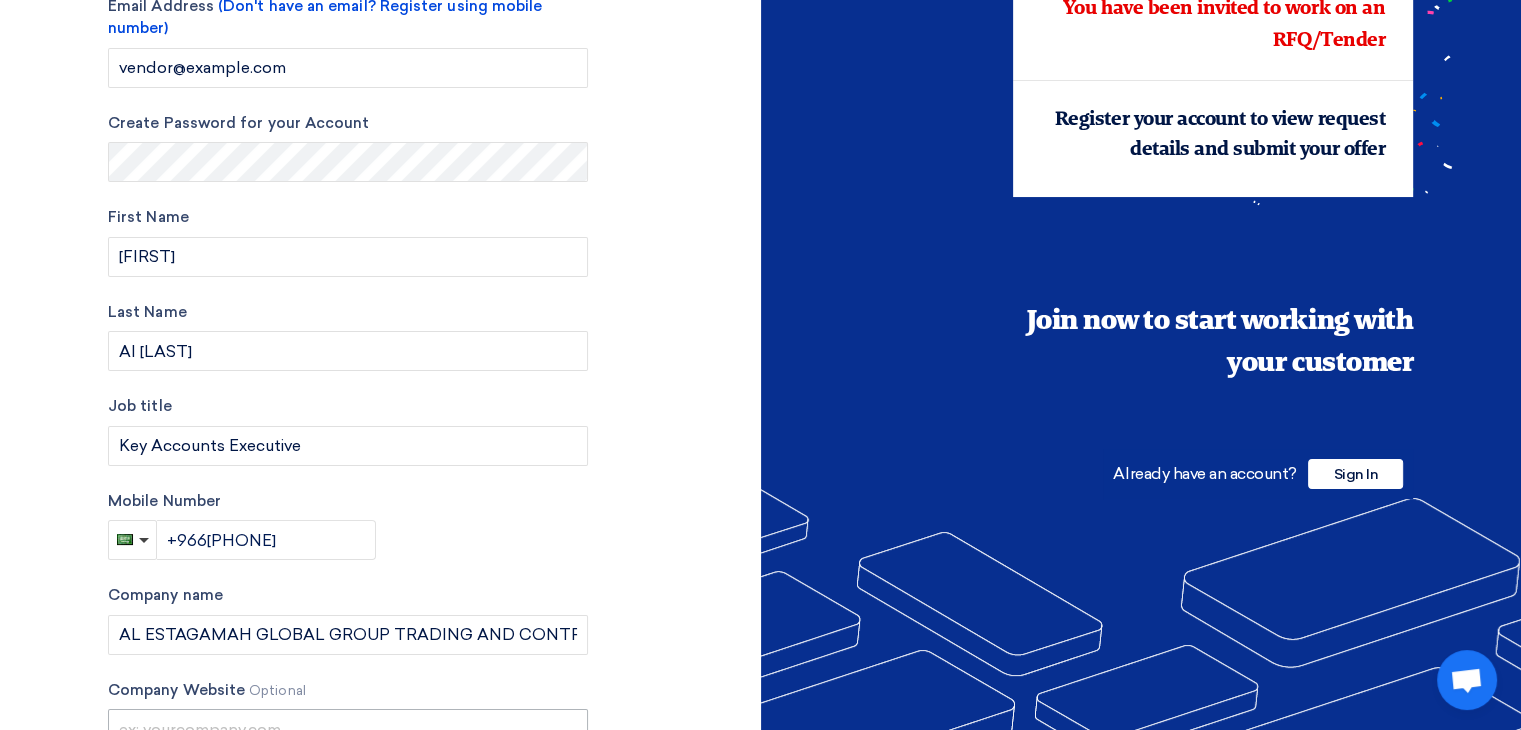 scroll, scrollTop: 0, scrollLeft: 0, axis: both 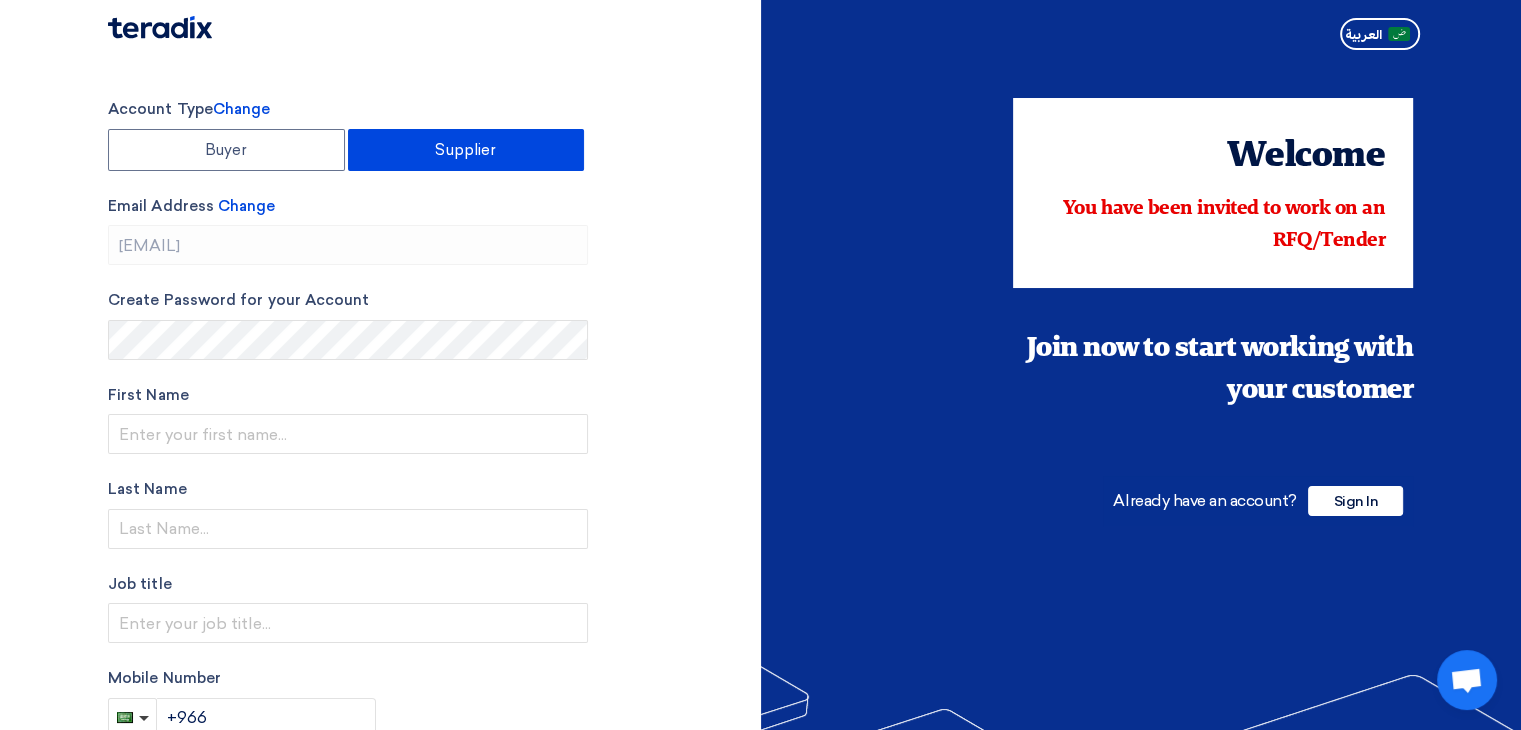type on "[PHONE]" 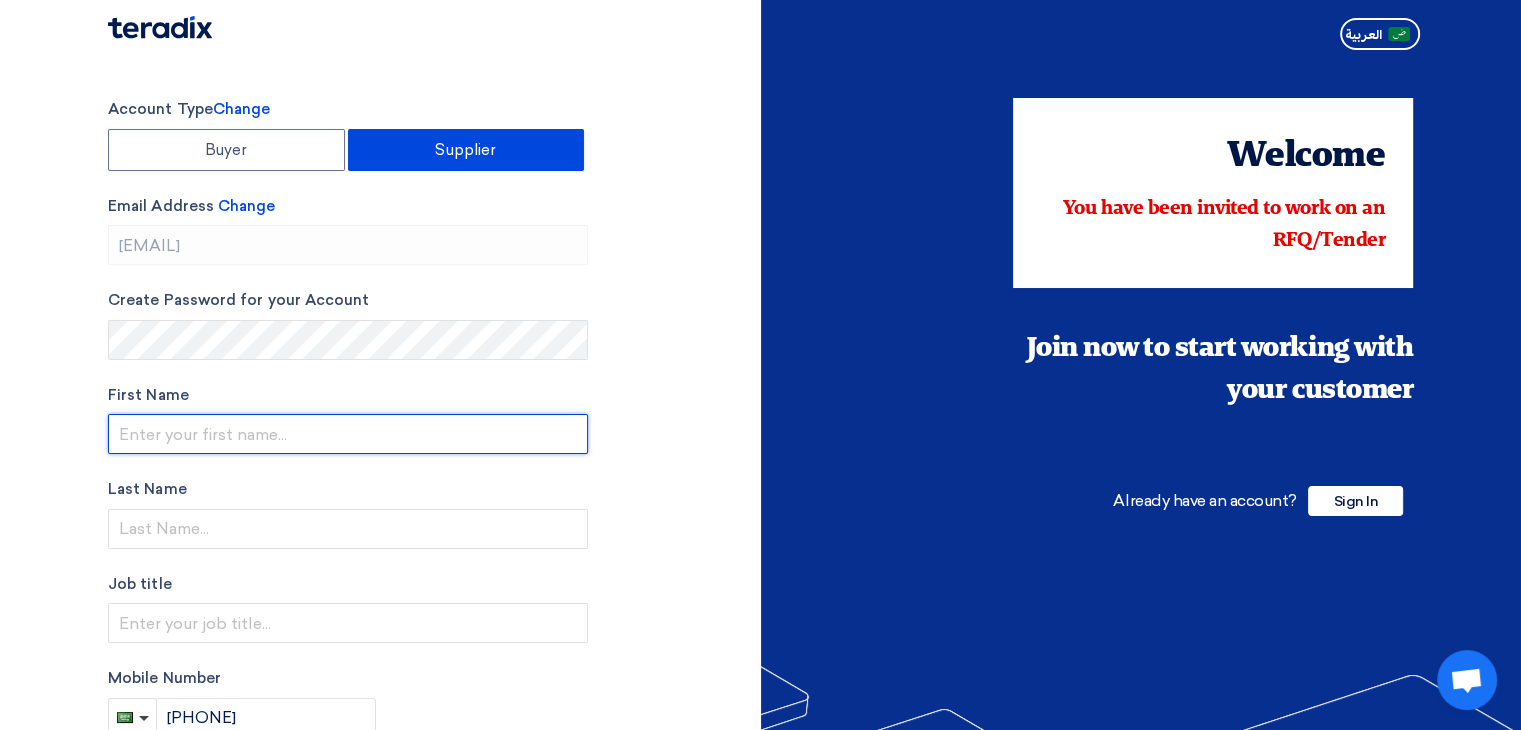 click at bounding box center (348, 434) 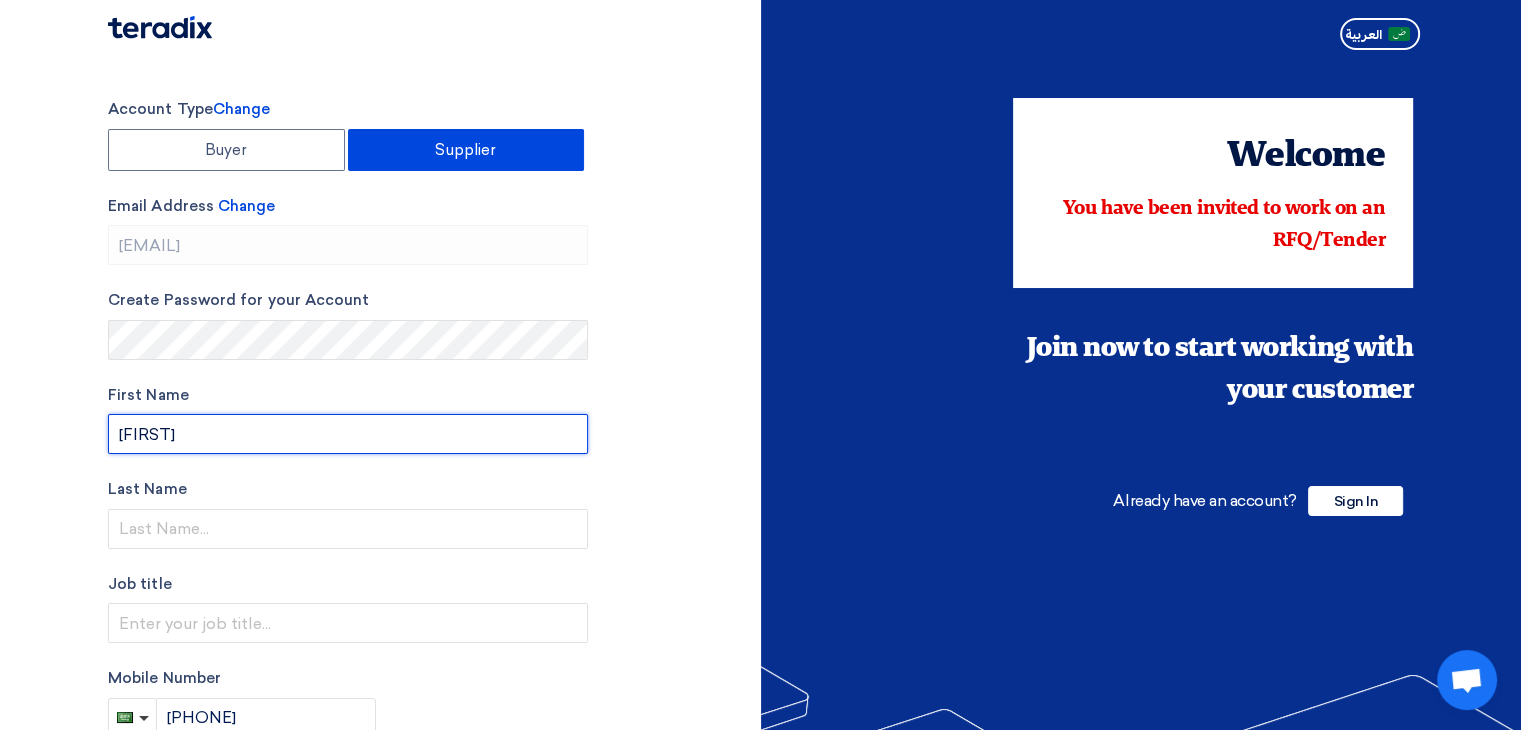 type on "[FIRST]" 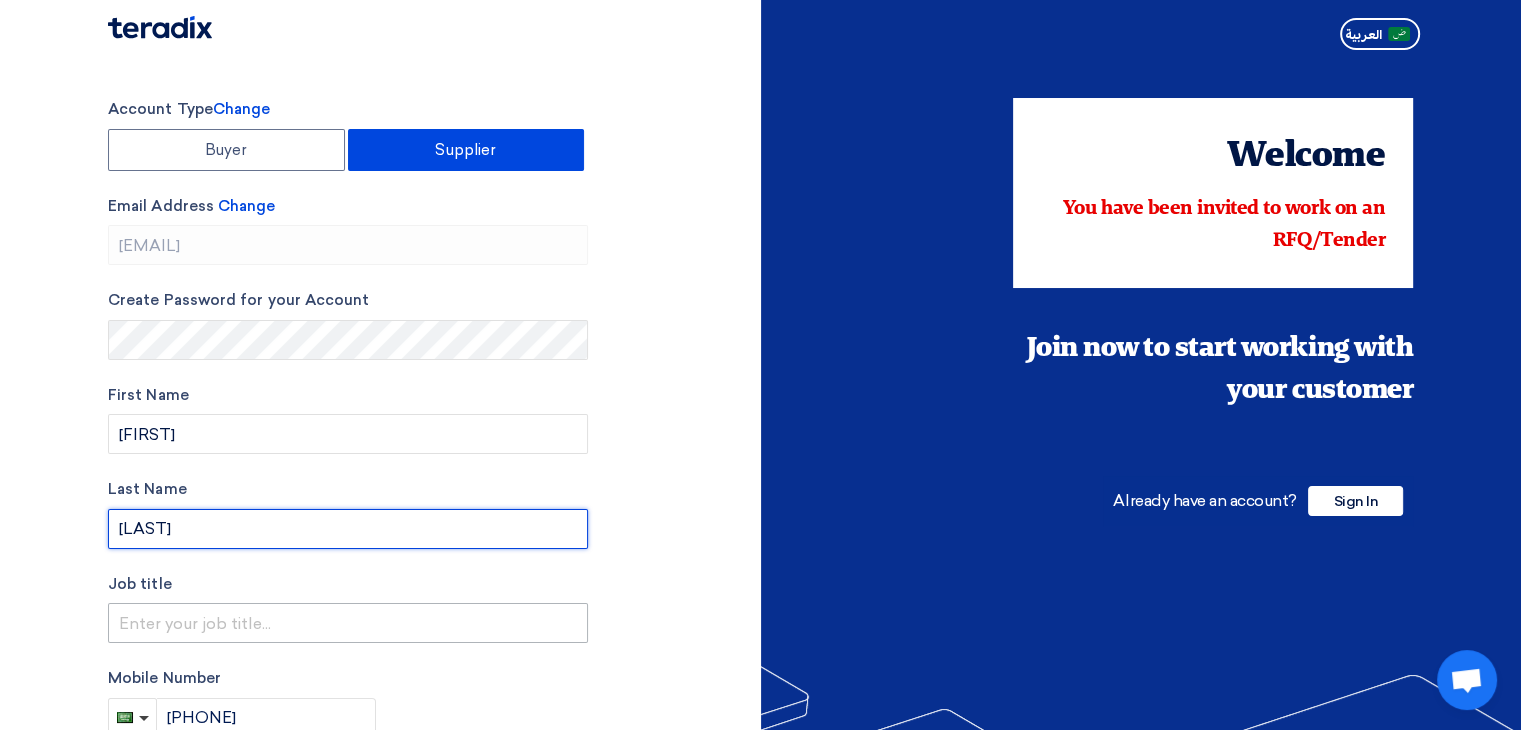 type on "[LAST]" 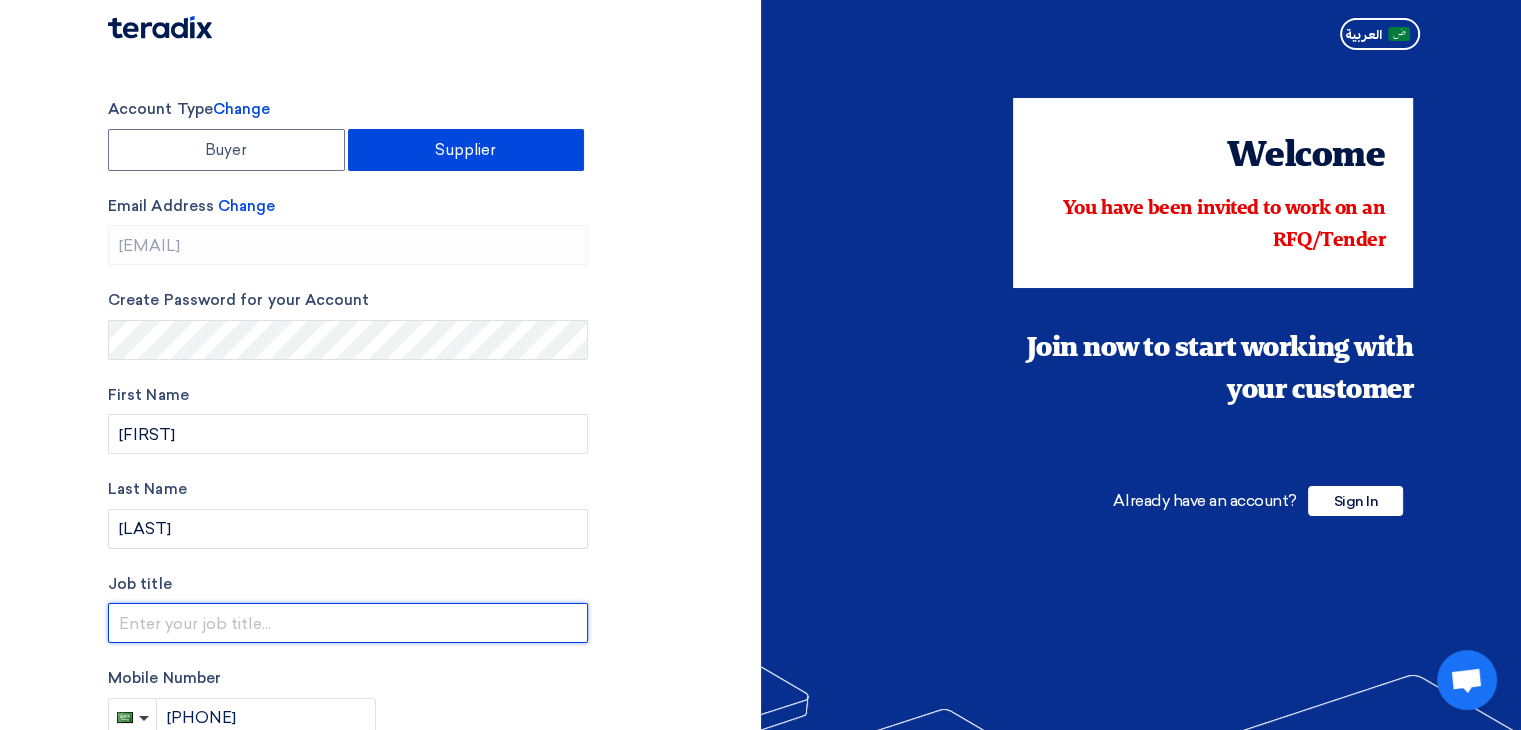 click at bounding box center [348, 623] 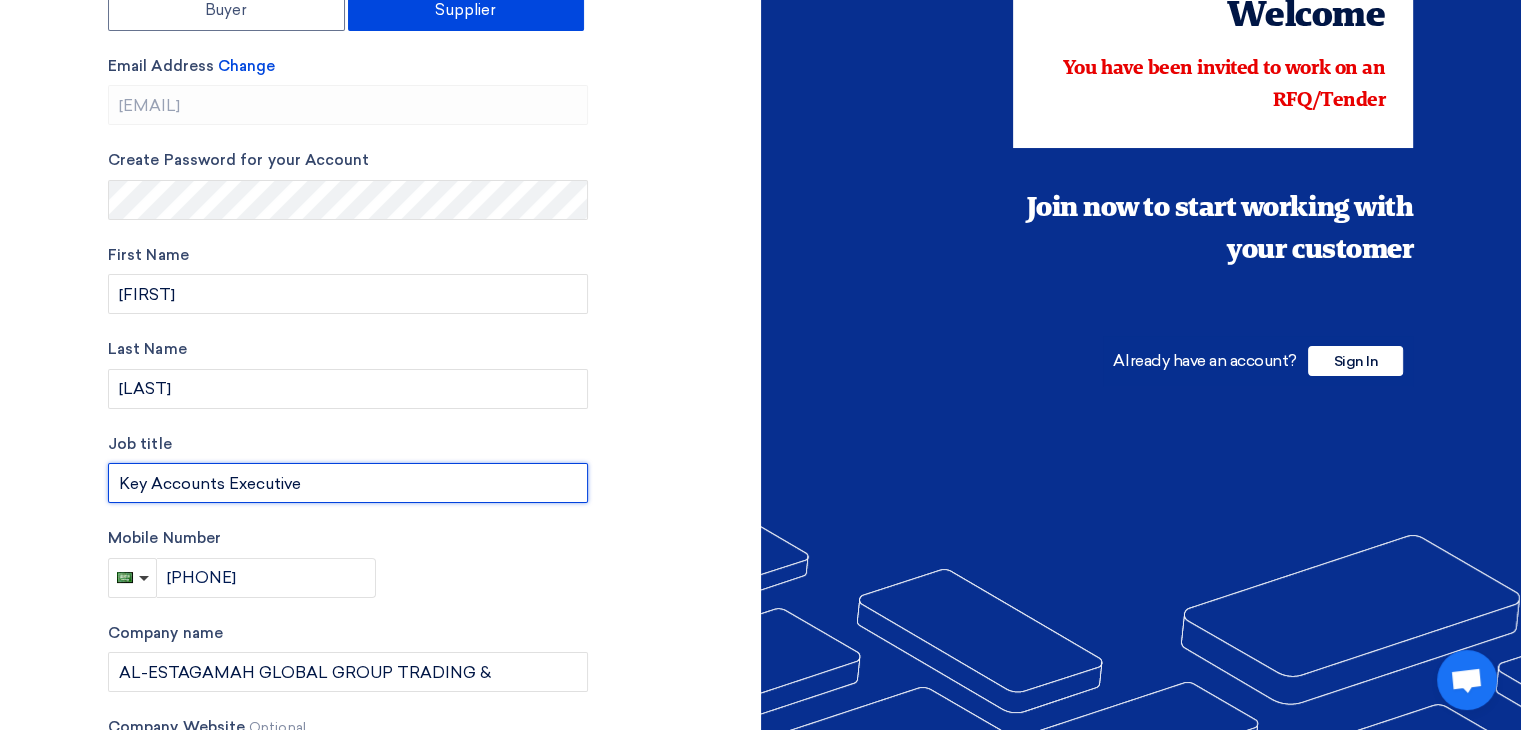 scroll, scrollTop: 300, scrollLeft: 0, axis: vertical 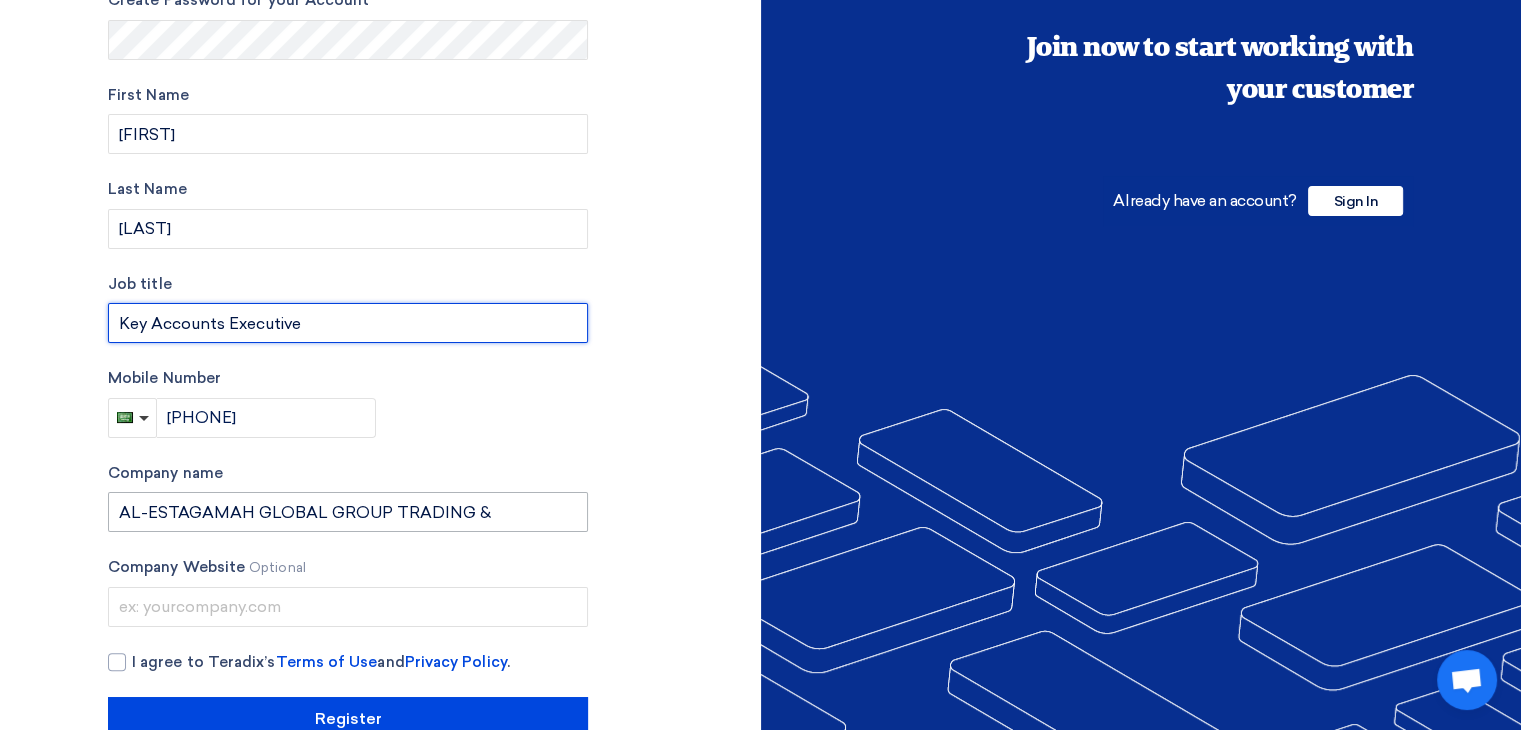 type on "Key Accounts Executive" 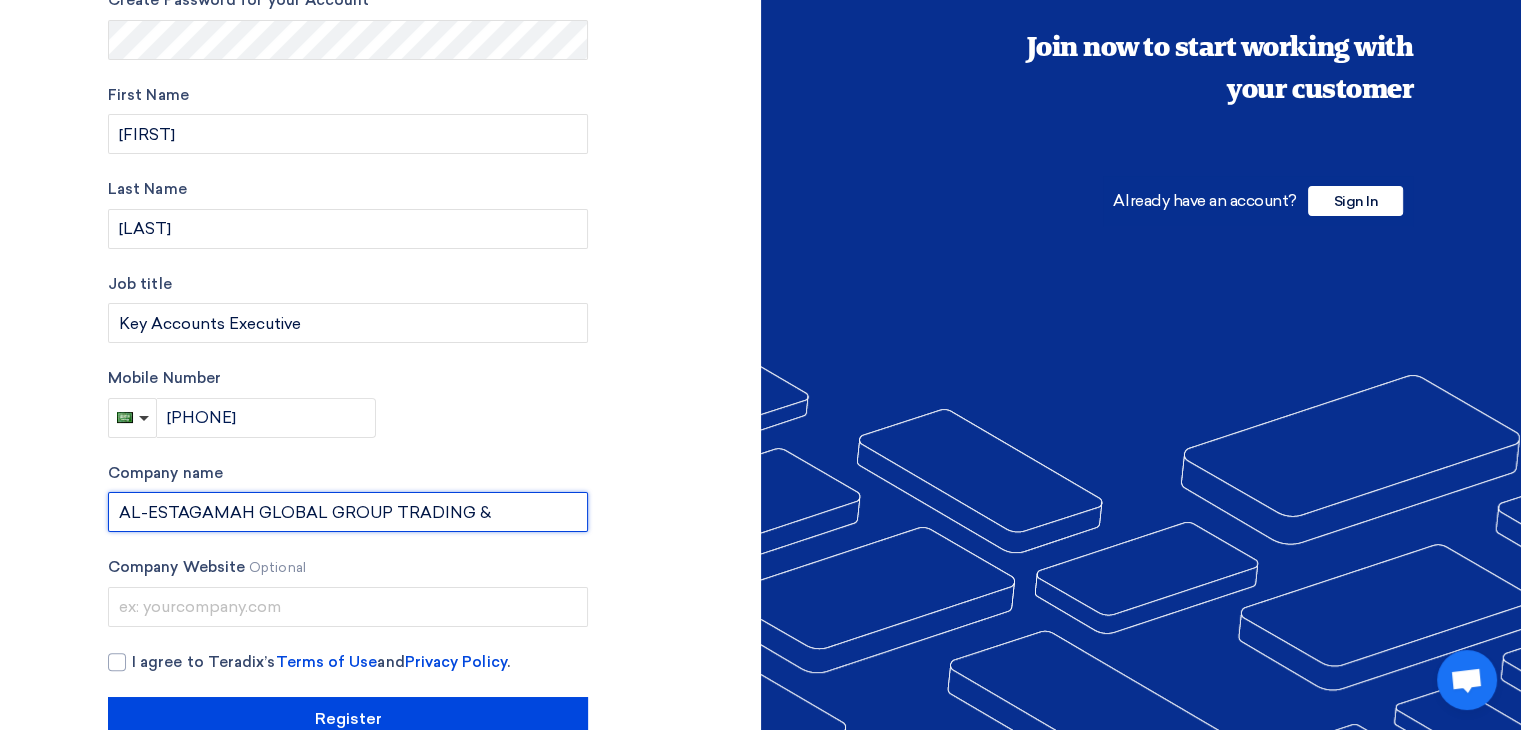 click on "AL-ESTAGAMAH GLOBAL GROUP TRADING &" at bounding box center [348, 512] 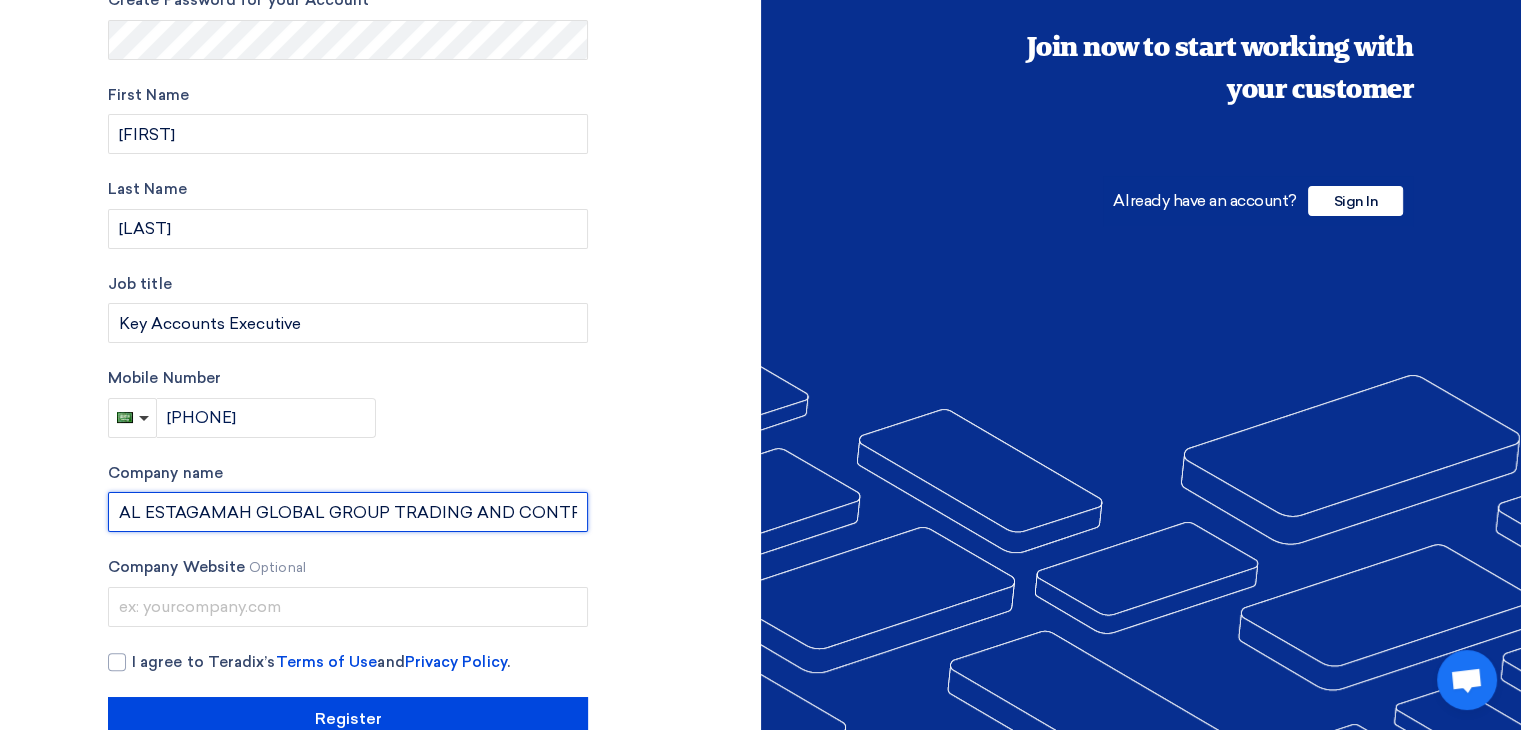 scroll, scrollTop: 0, scrollLeft: 127, axis: horizontal 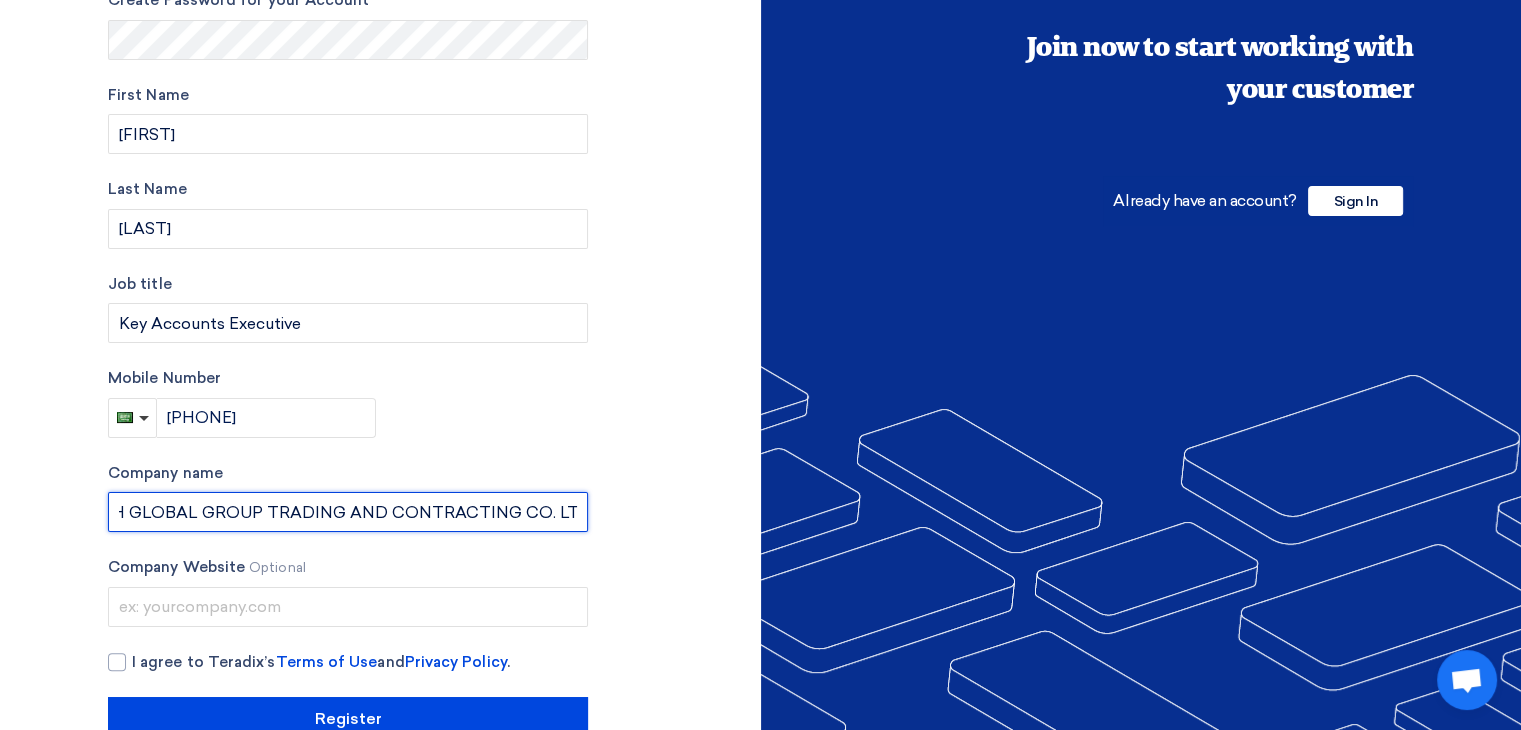 type on "AL ESTAGAMAH GLOBAL GROUP TRADING AND CONTRACTING CO. LTD." 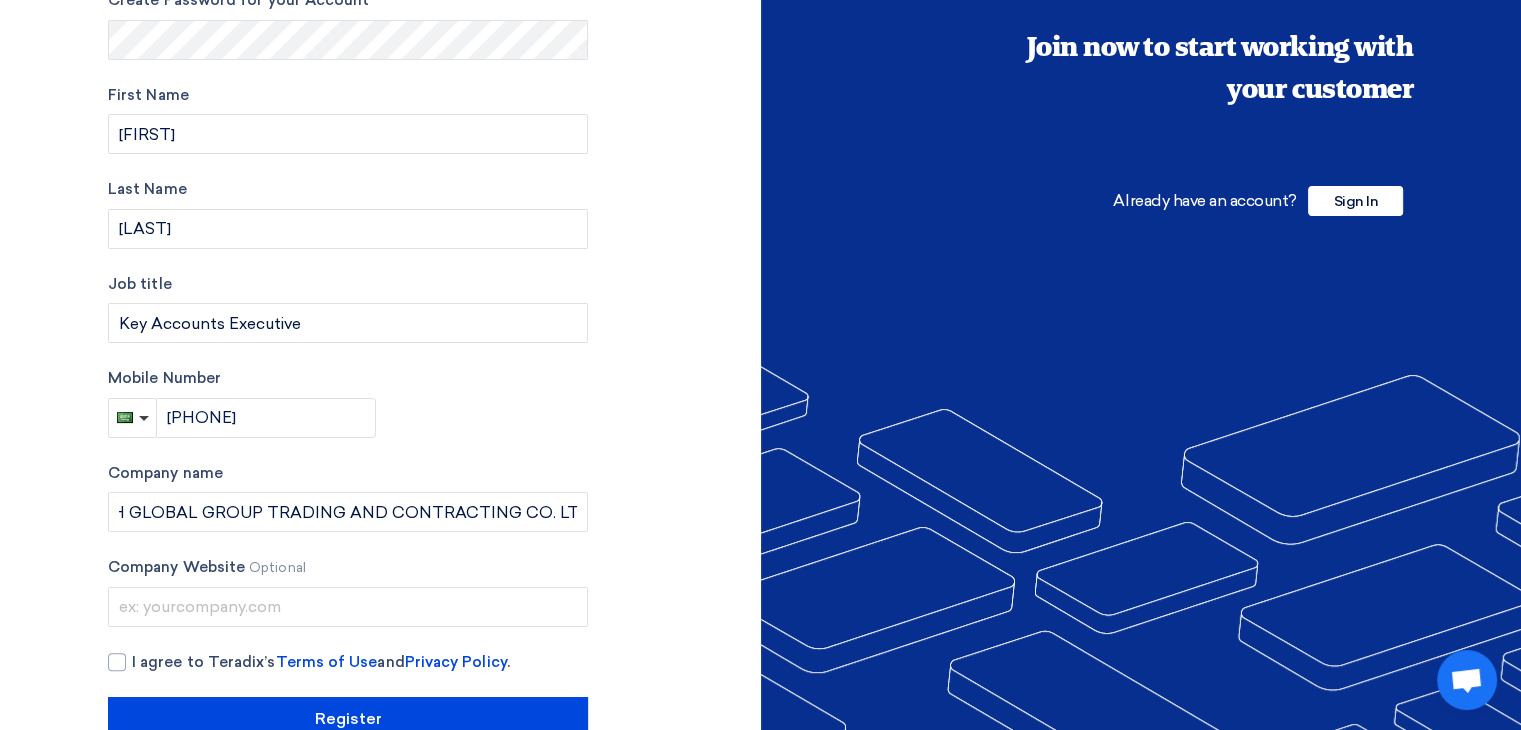 scroll, scrollTop: 0, scrollLeft: 0, axis: both 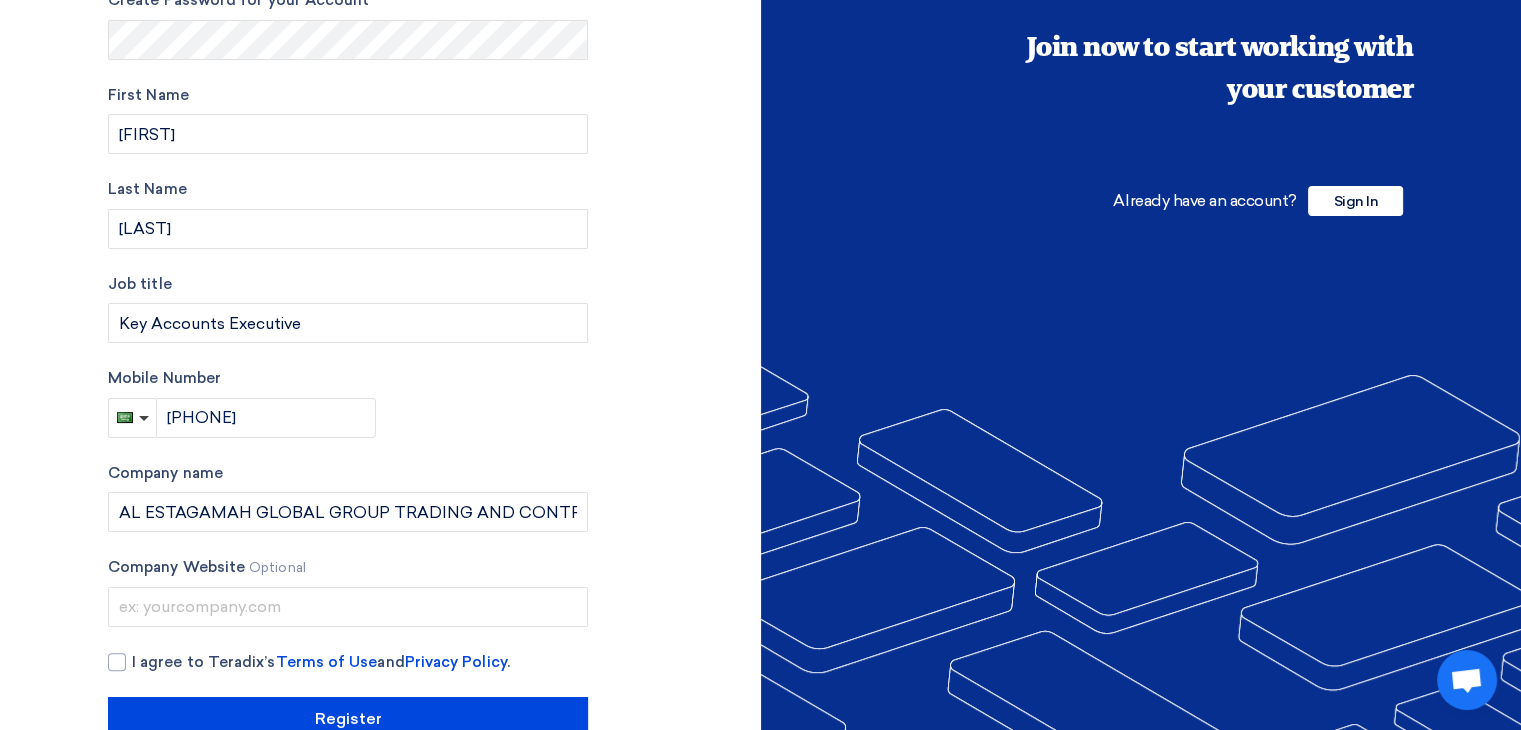 click on "Account Type
Change
Buyer
Supplier
Email Address
Change
shino@estagamah.com
Create Password for your Account
First Name
Dalal
Last Name
Al Rumaihi
Job title
Optional
Key Accounts Executive
Mobile Number" 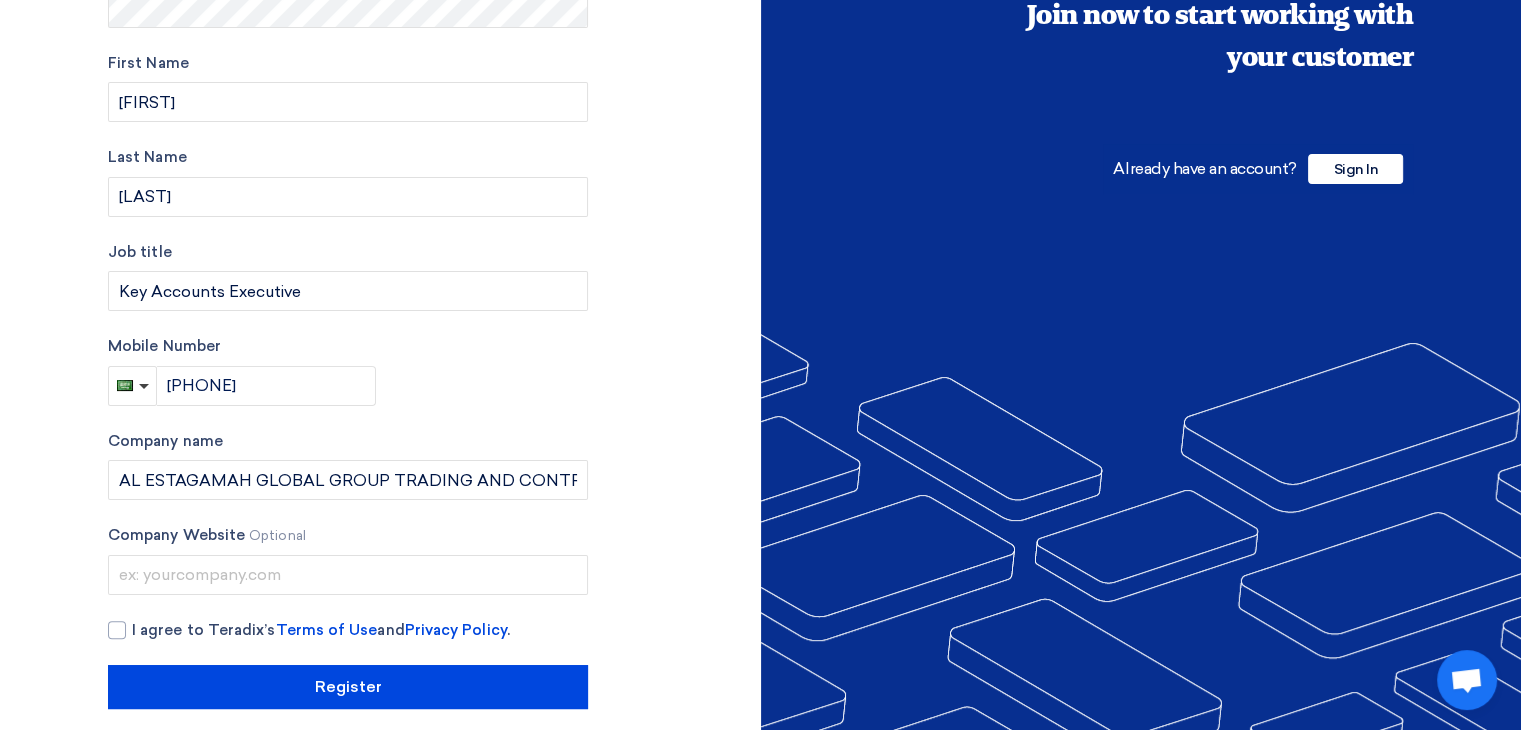 scroll, scrollTop: 350, scrollLeft: 0, axis: vertical 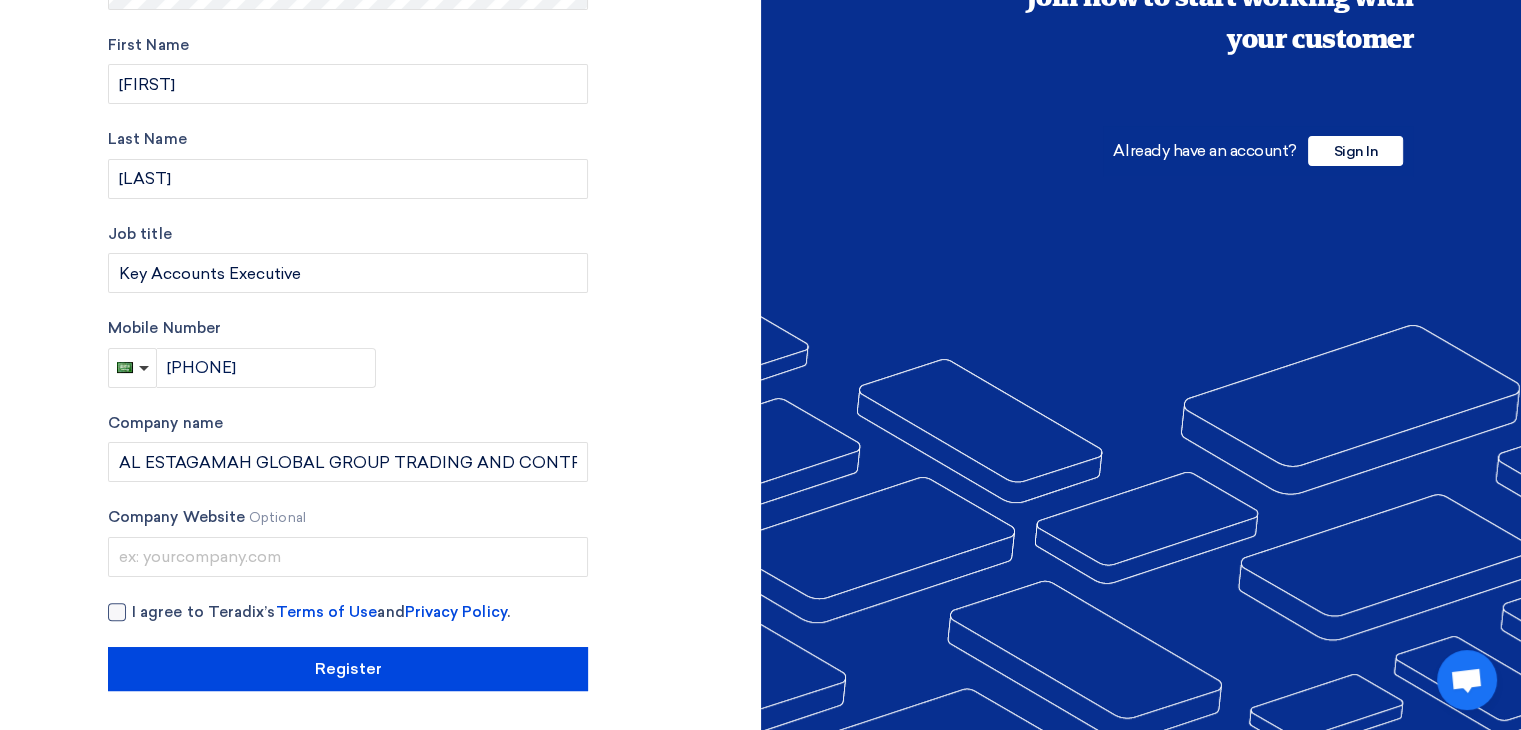 click 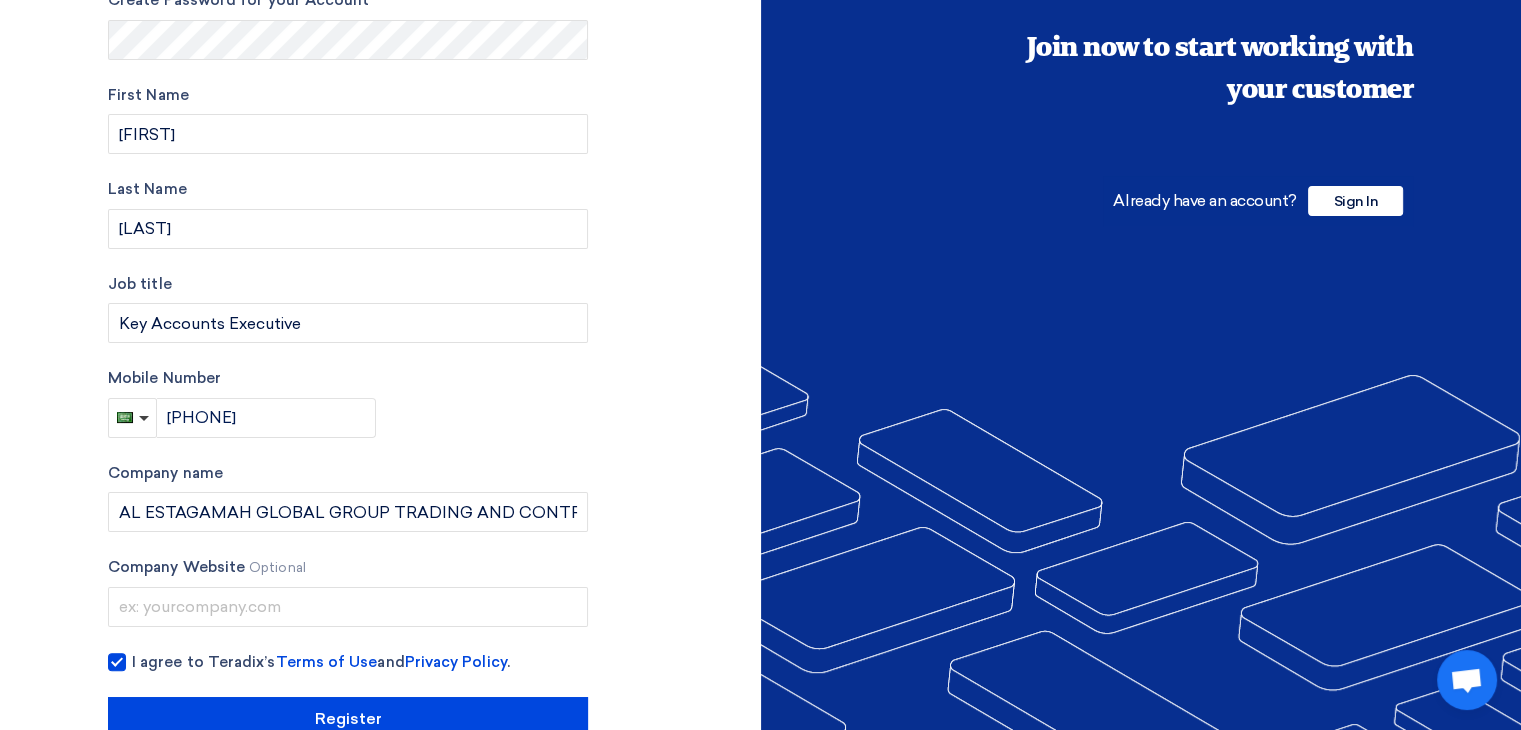 scroll, scrollTop: 350, scrollLeft: 0, axis: vertical 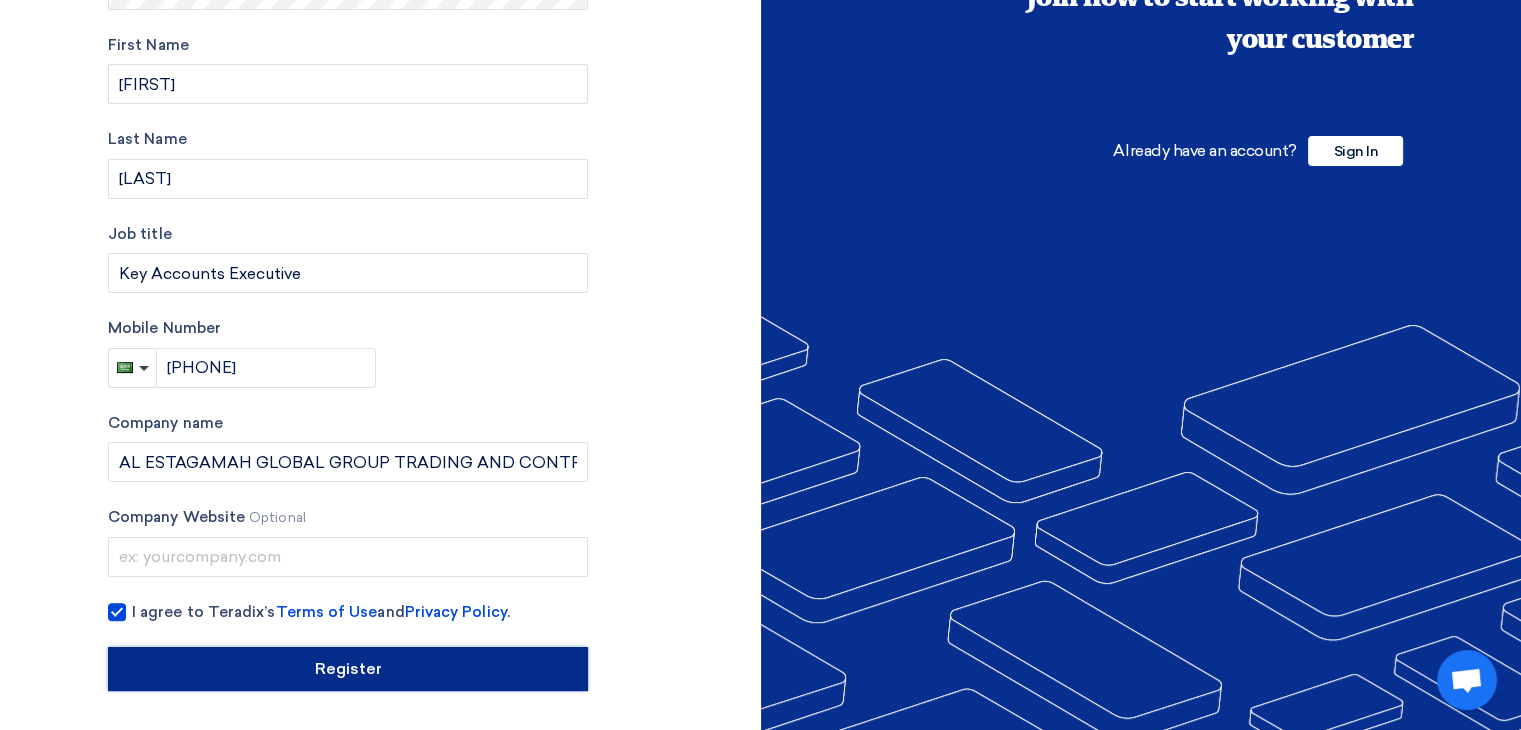 click on "Register" 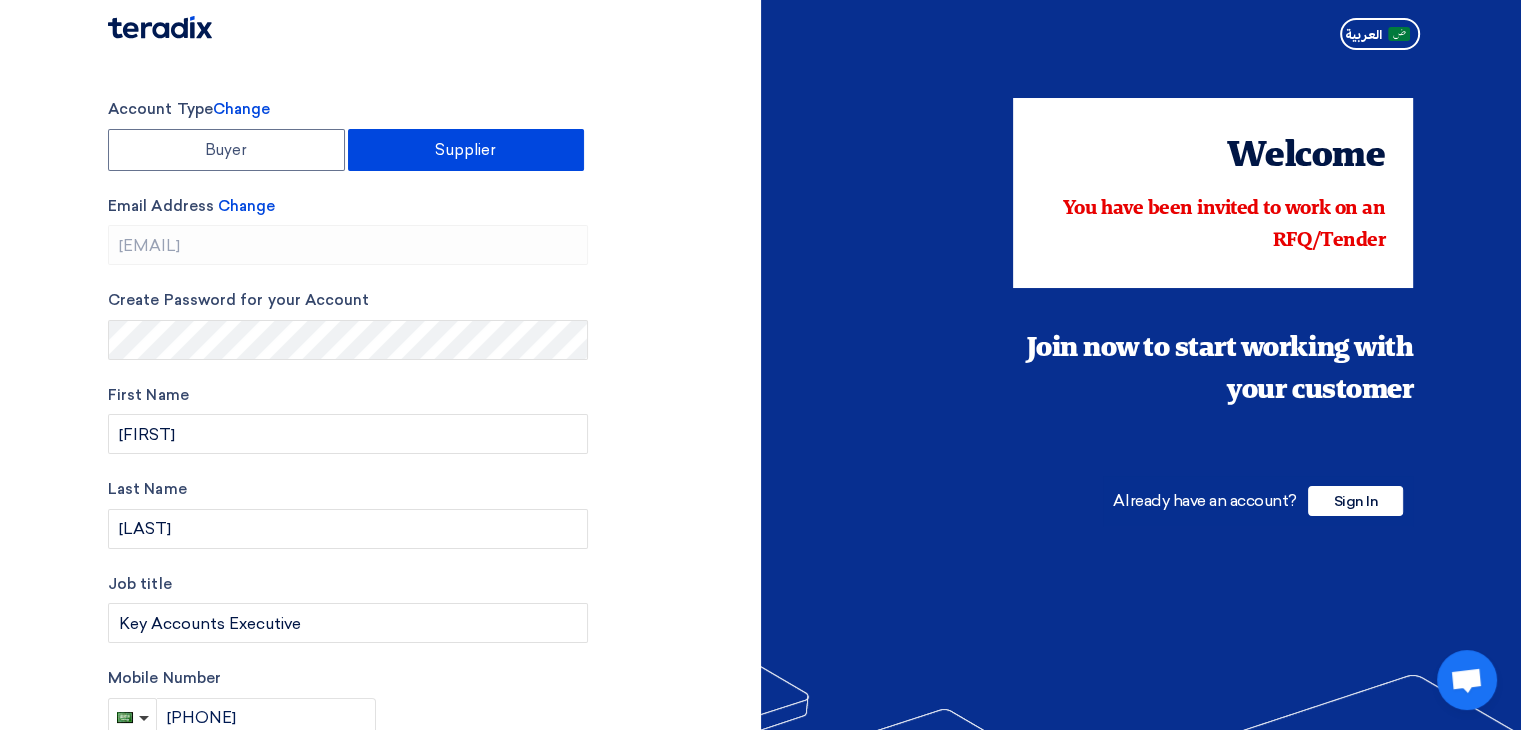 scroll, scrollTop: 0, scrollLeft: 0, axis: both 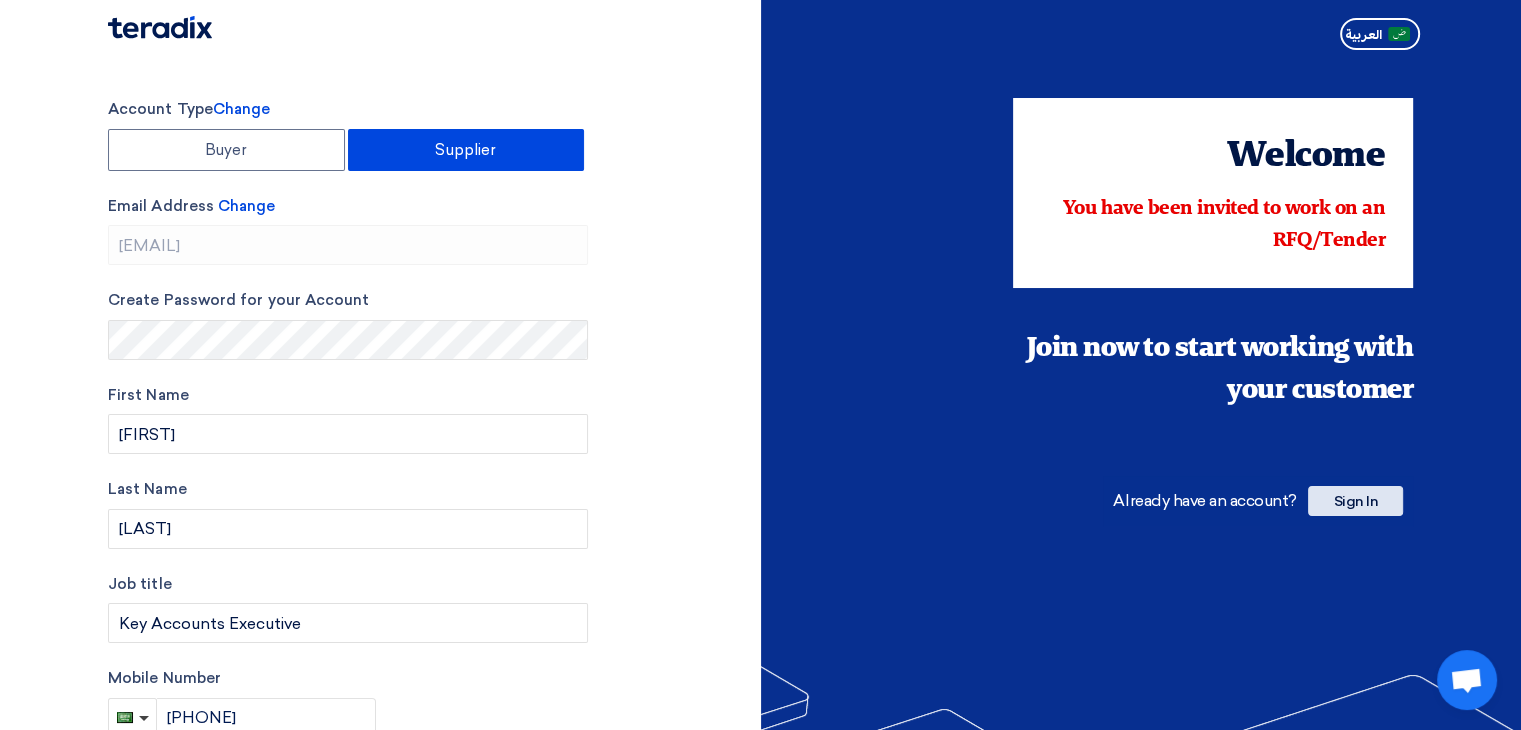 click on "Sign In" 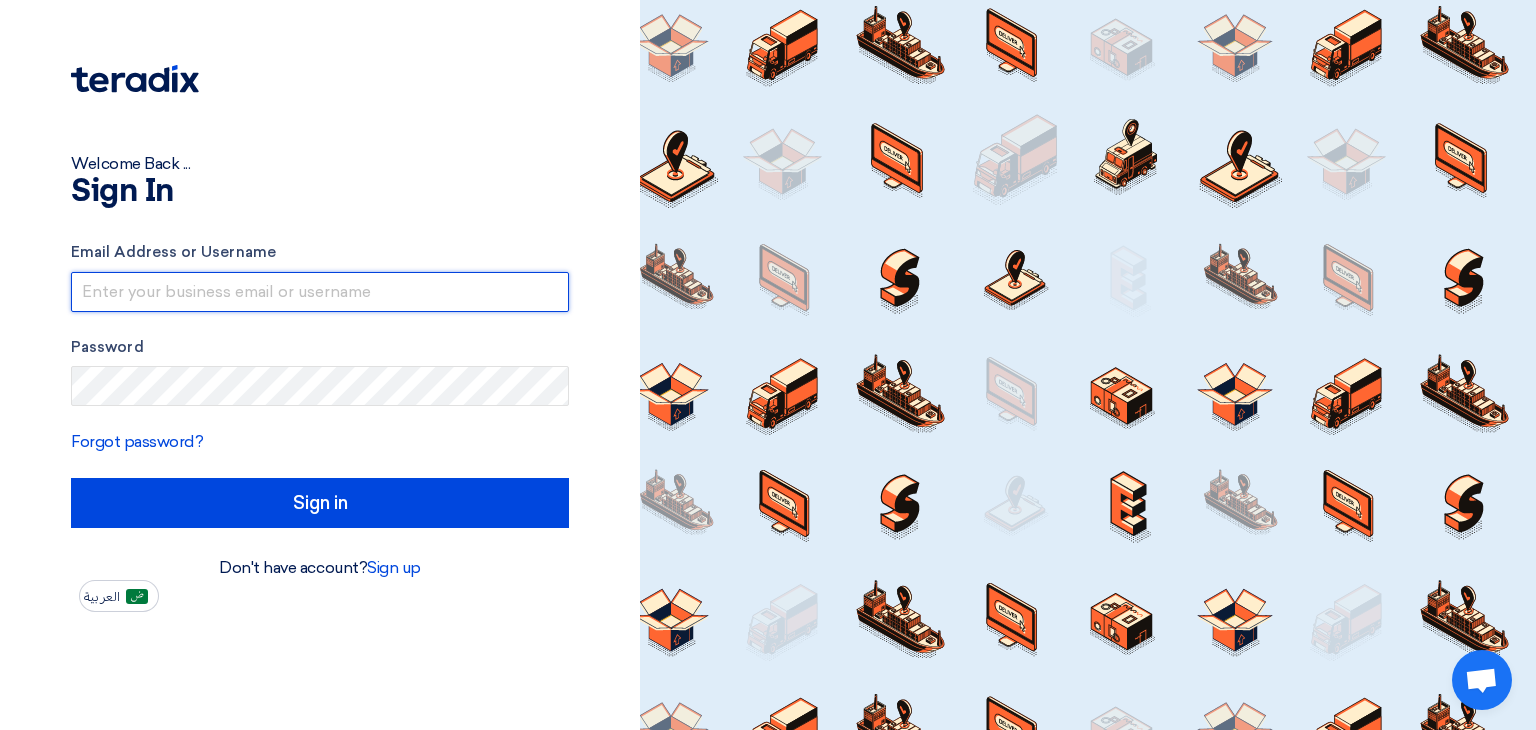 click at bounding box center [320, 292] 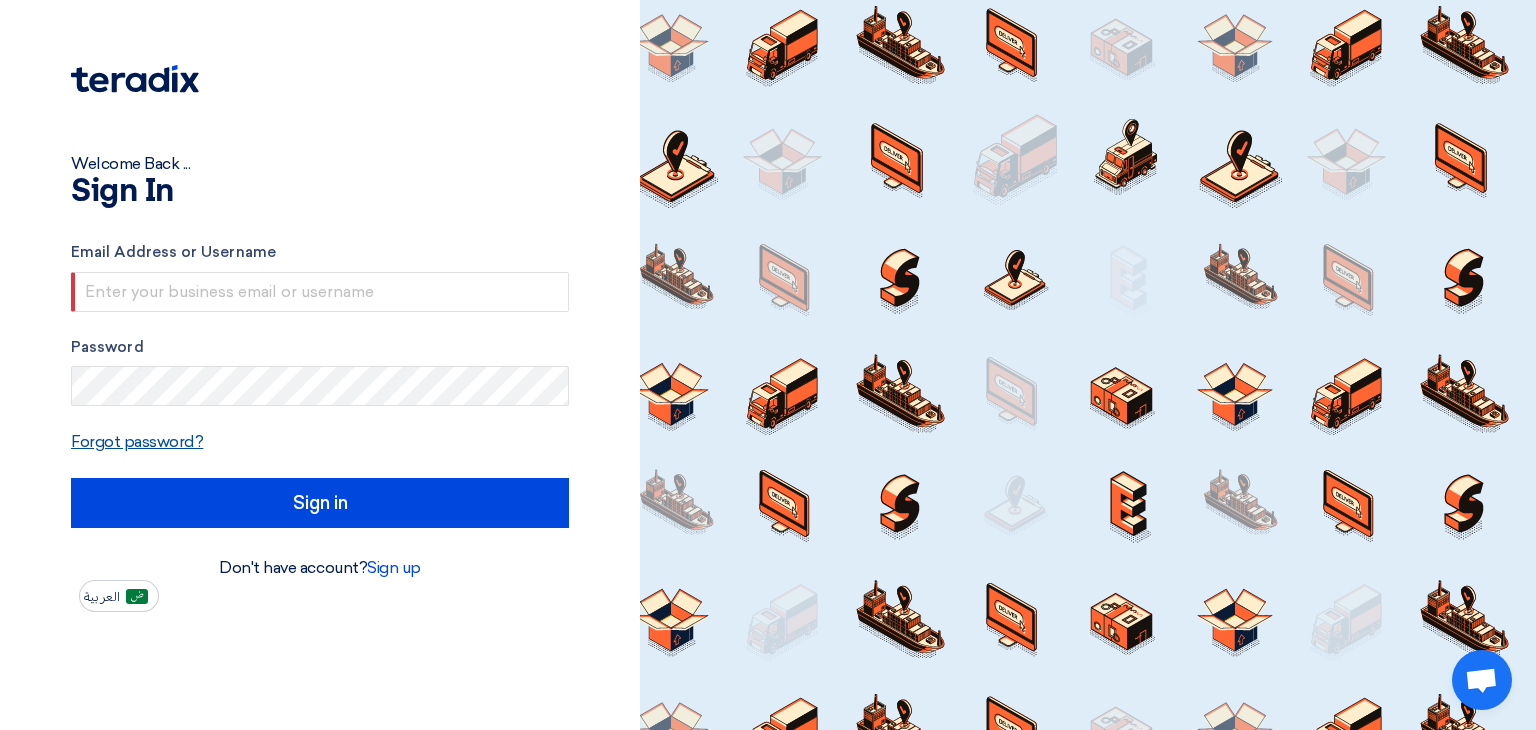 click on "Forgot password?" 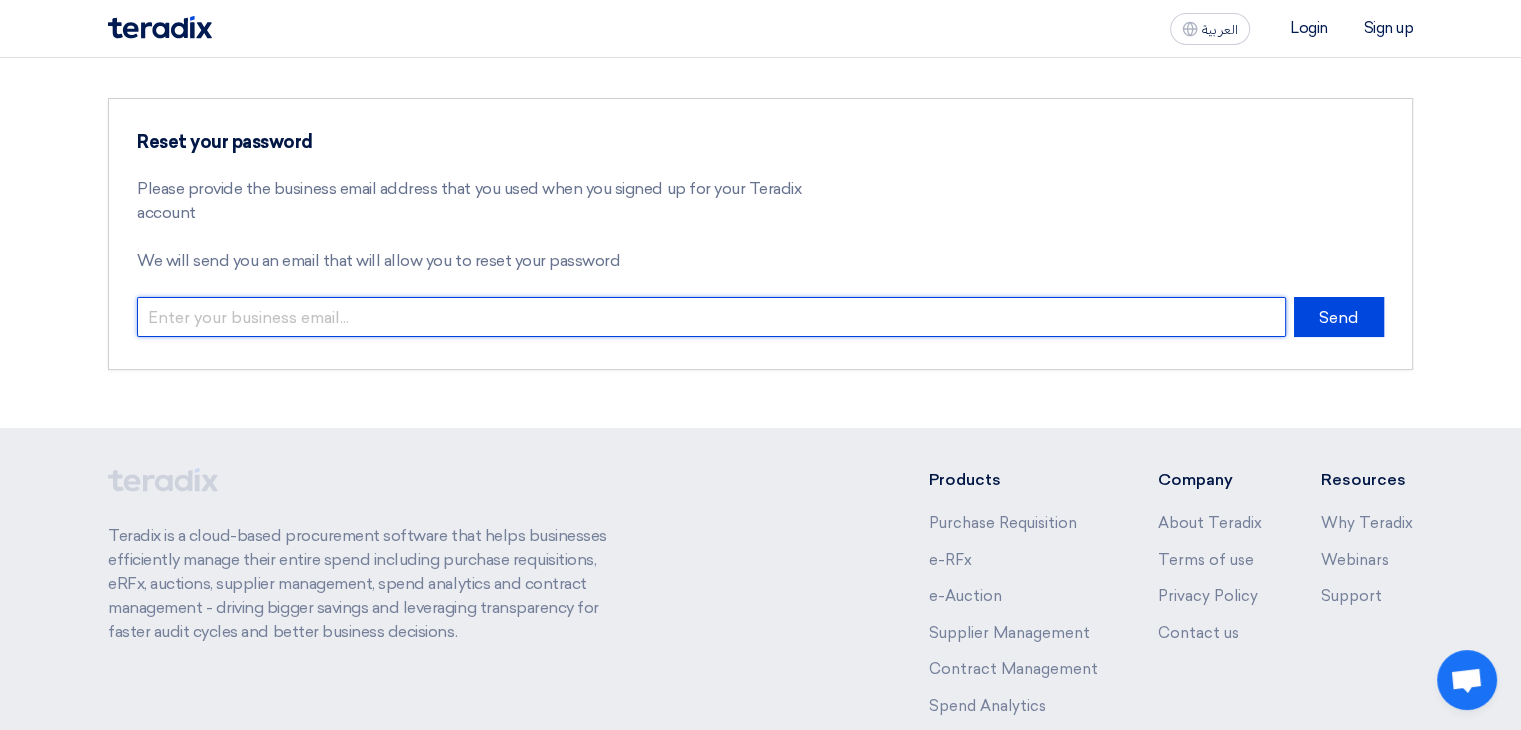 click at bounding box center (711, 317) 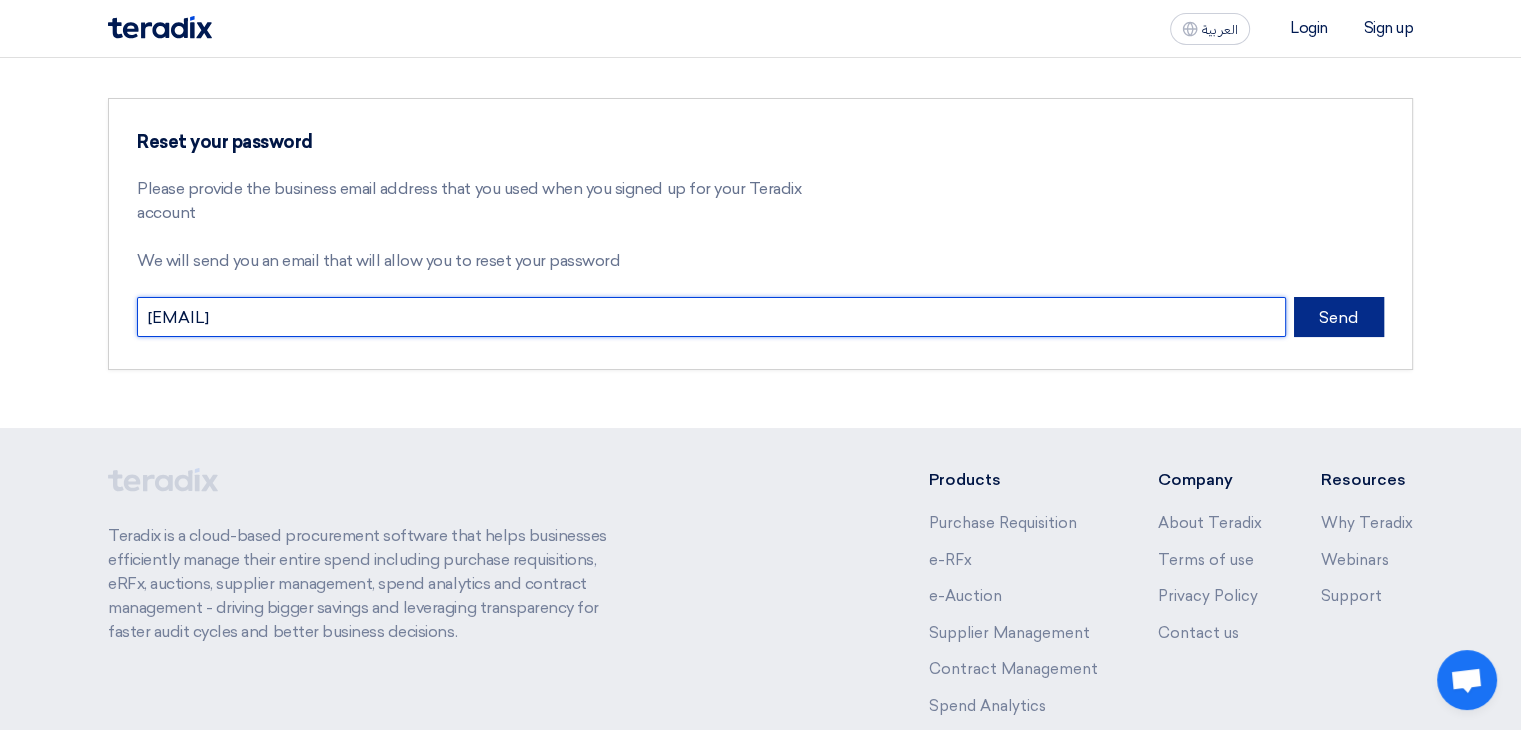 type on "shino@example.com" 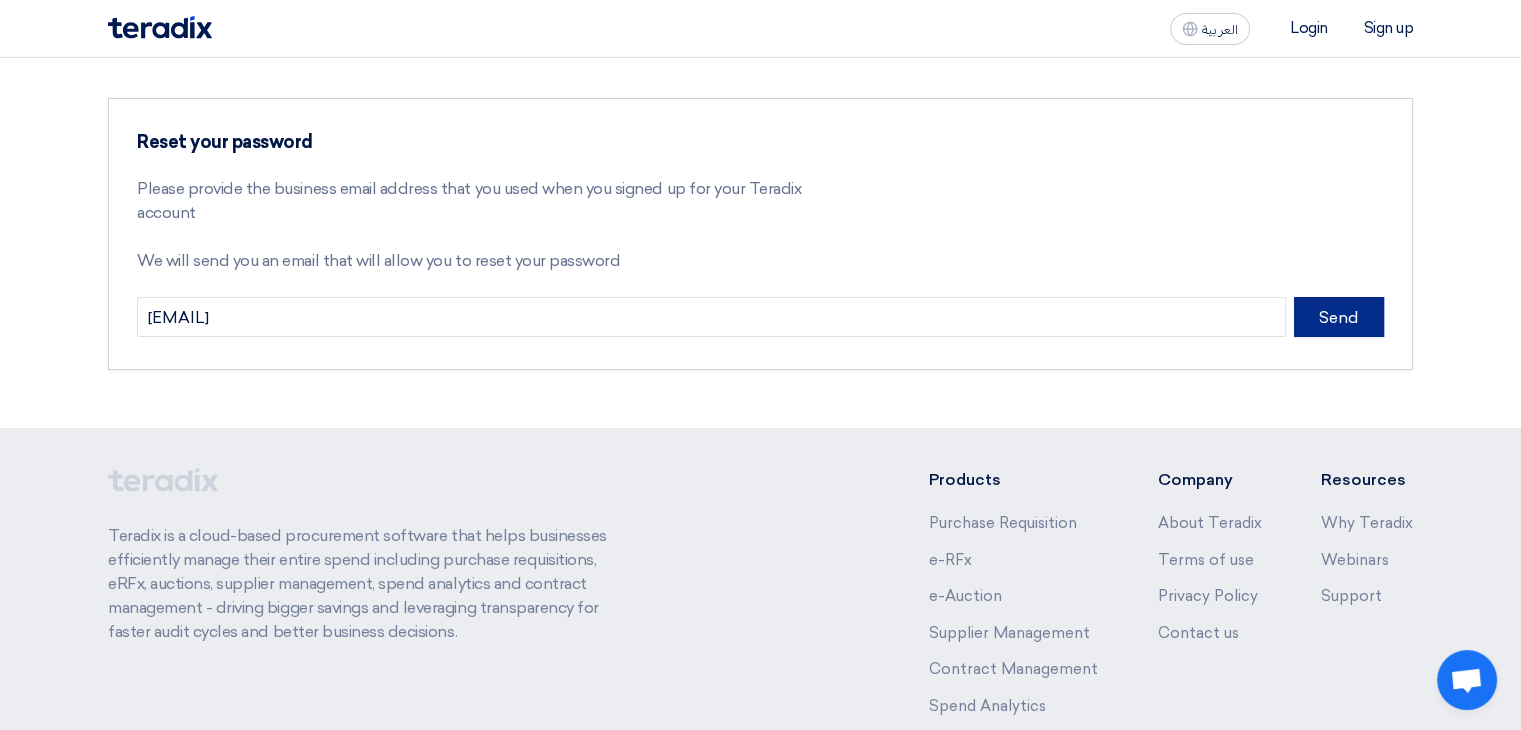 click on "Send" 